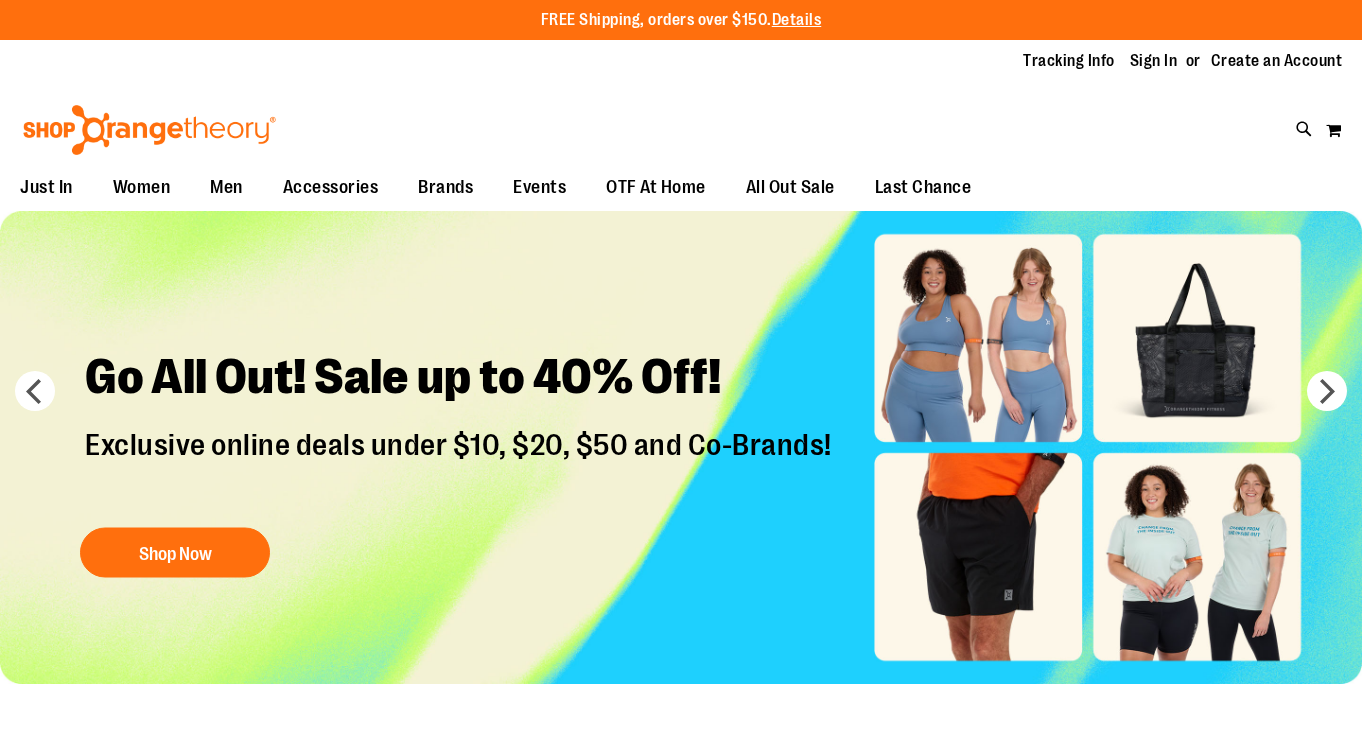scroll, scrollTop: 0, scrollLeft: 0, axis: both 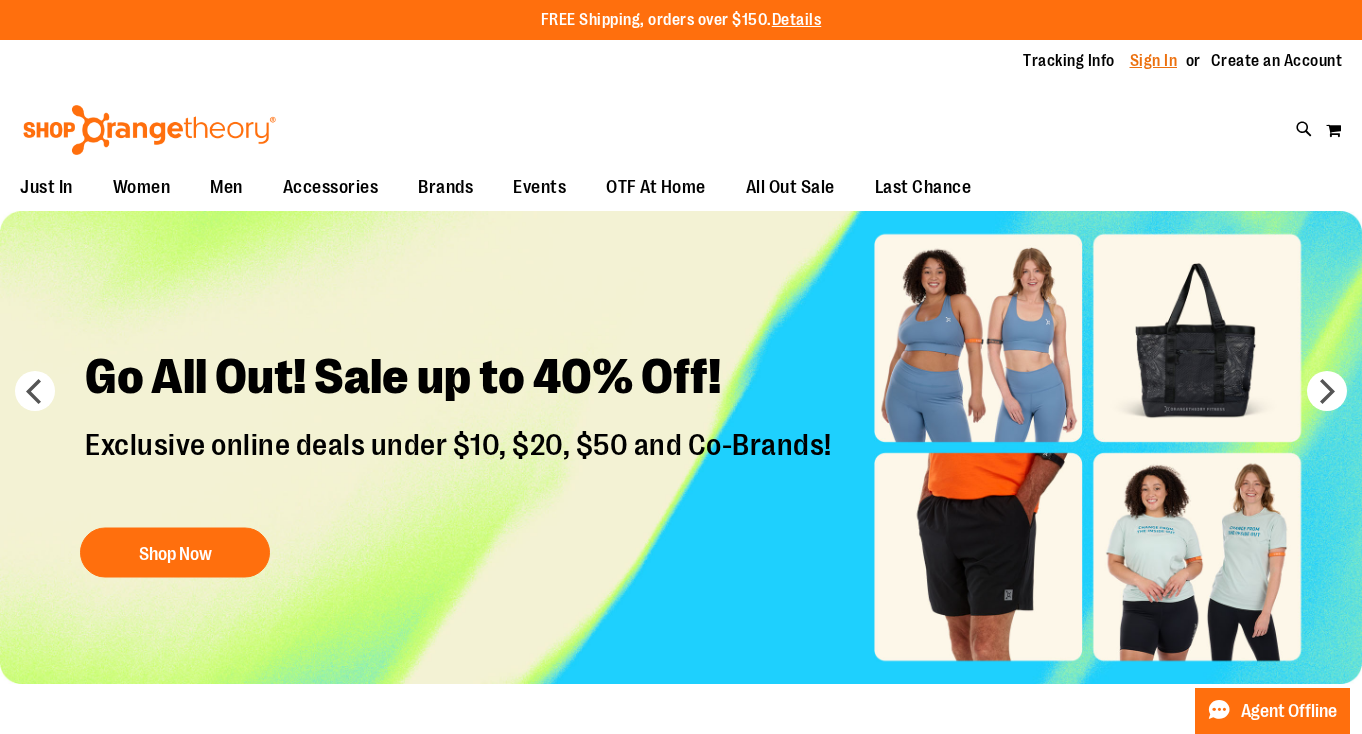 click on "Sign In" at bounding box center (1154, 61) 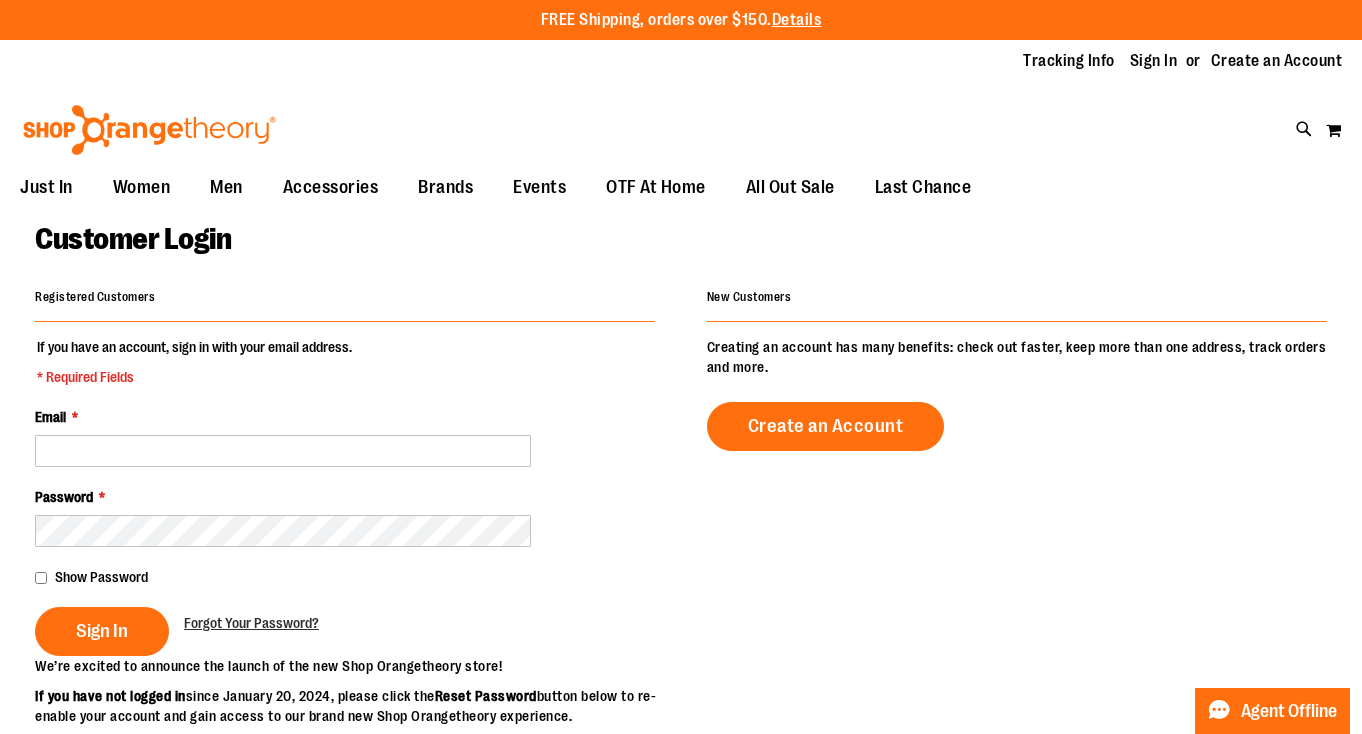 scroll, scrollTop: 0, scrollLeft: 0, axis: both 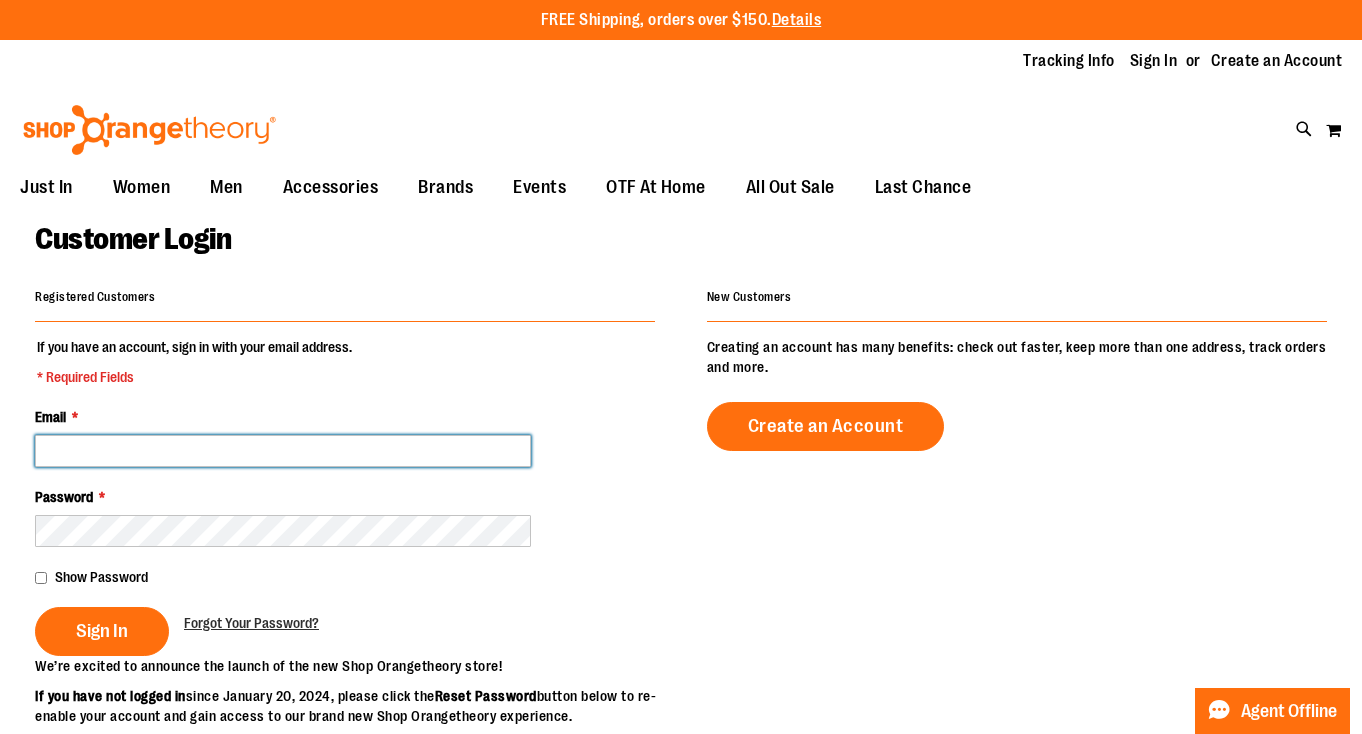 type on "**********" 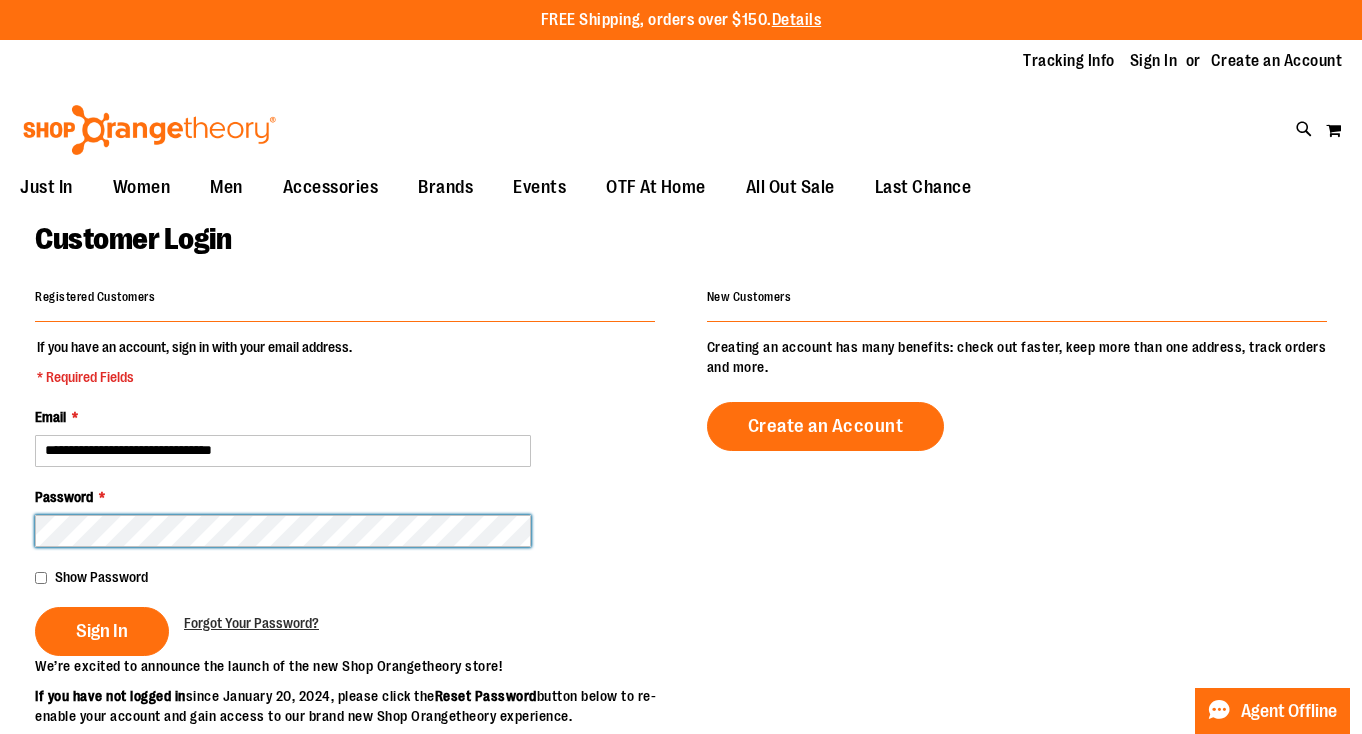 click on "Sign In" at bounding box center [102, 631] 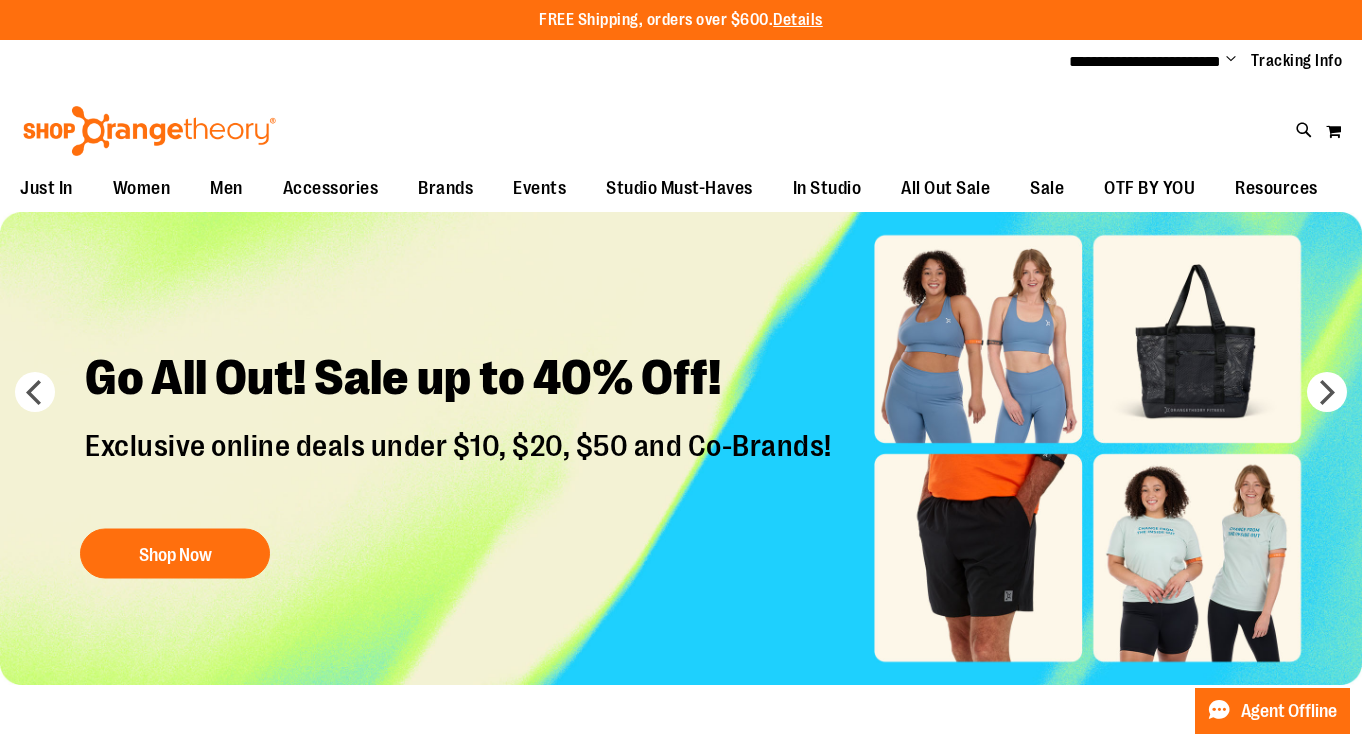 scroll, scrollTop: 0, scrollLeft: 0, axis: both 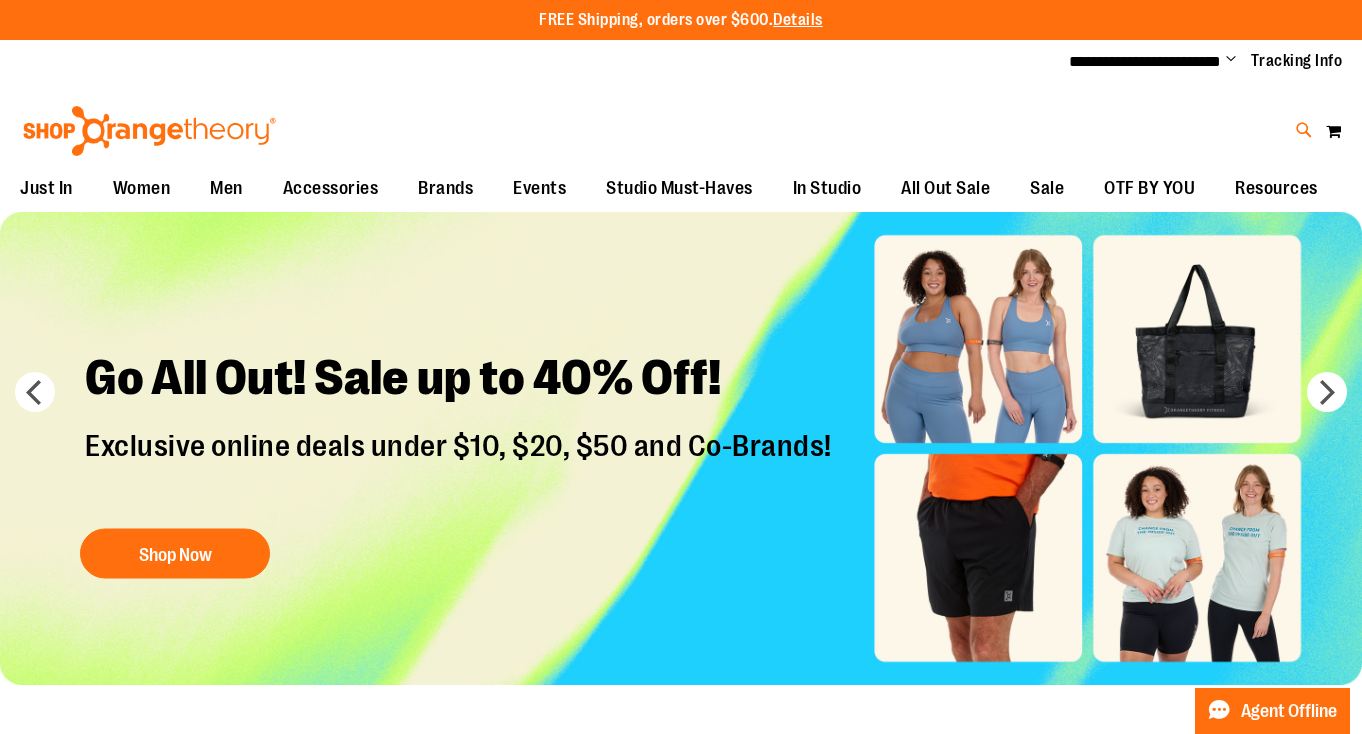 click at bounding box center (1304, 130) 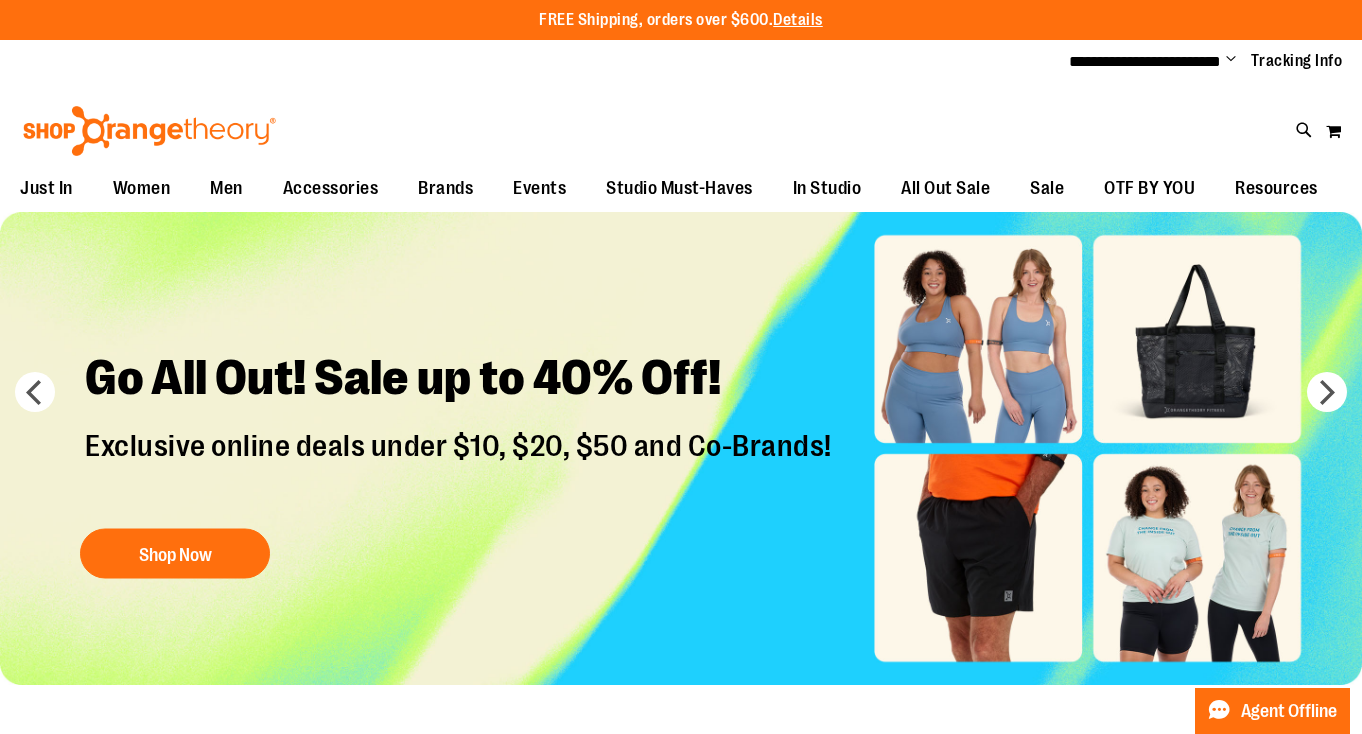 click on "Search" at bounding box center [681, 113] 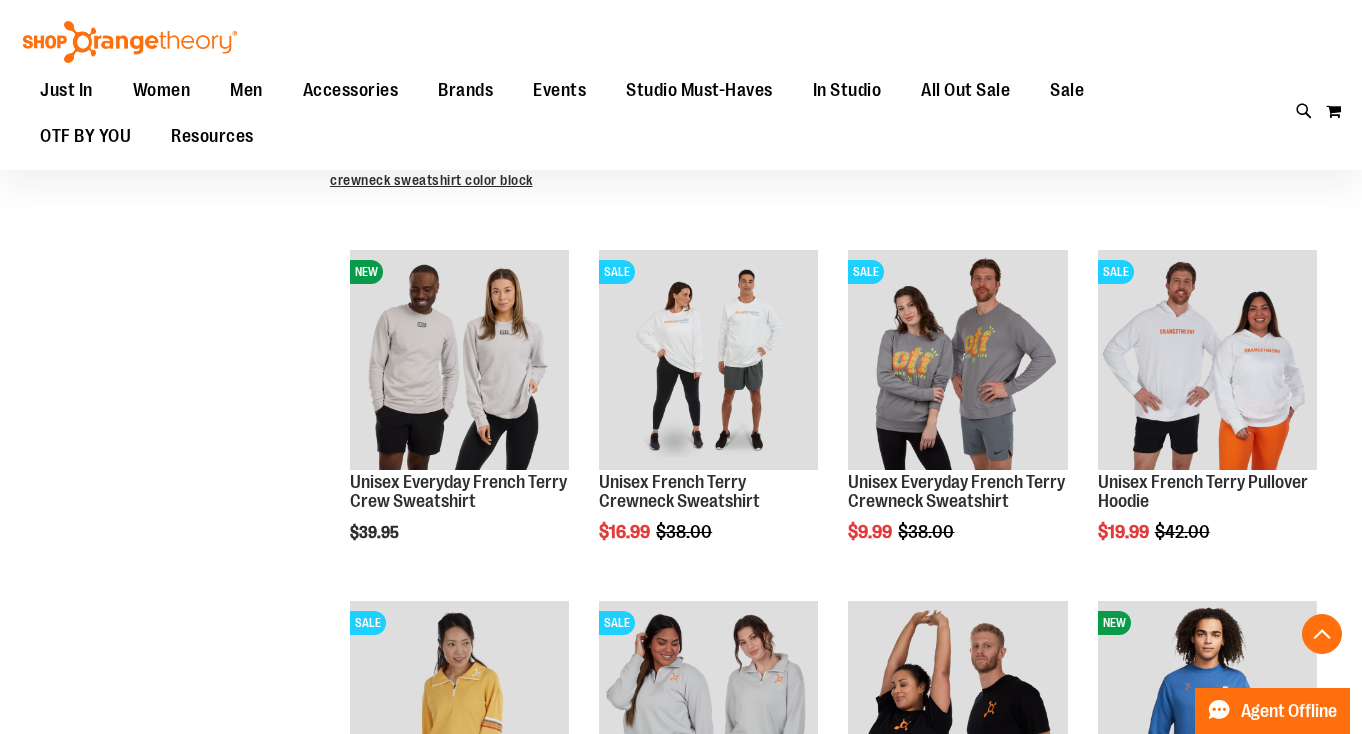 scroll, scrollTop: 601, scrollLeft: 0, axis: vertical 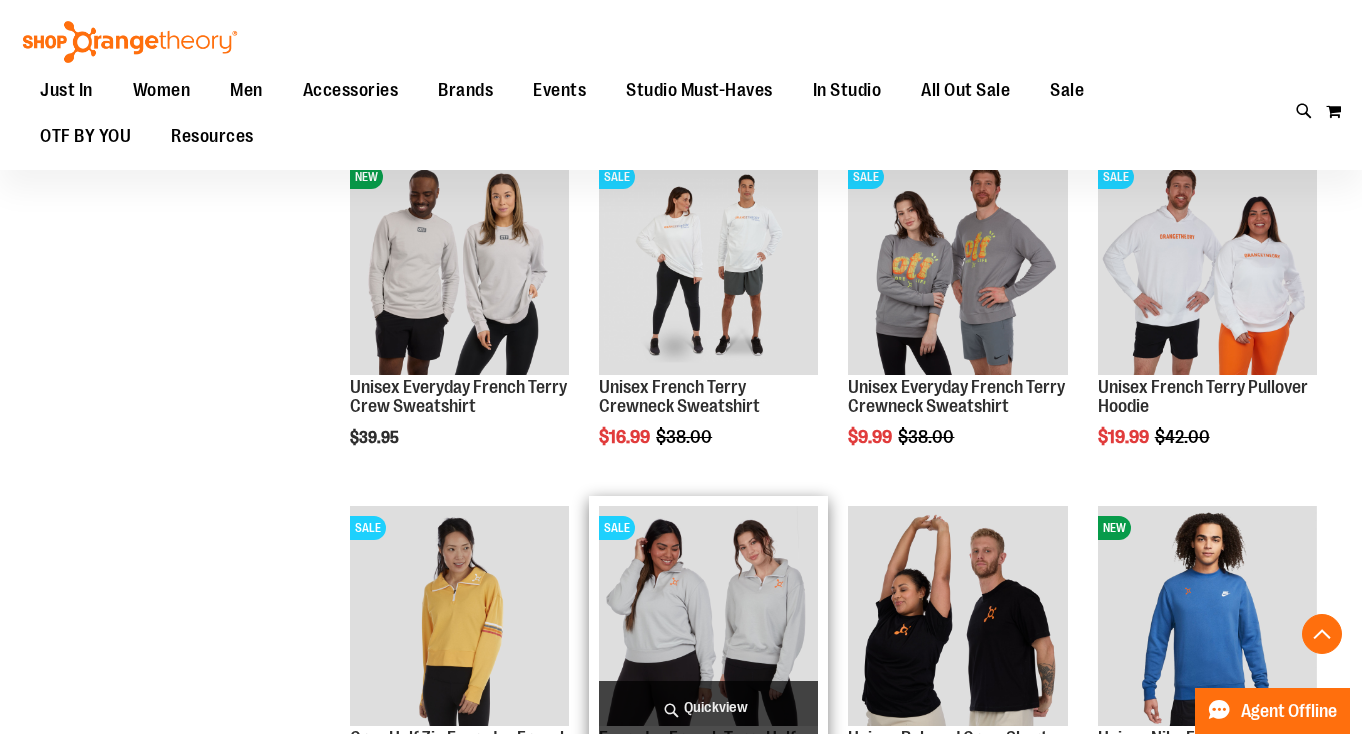 click at bounding box center (708, 615) 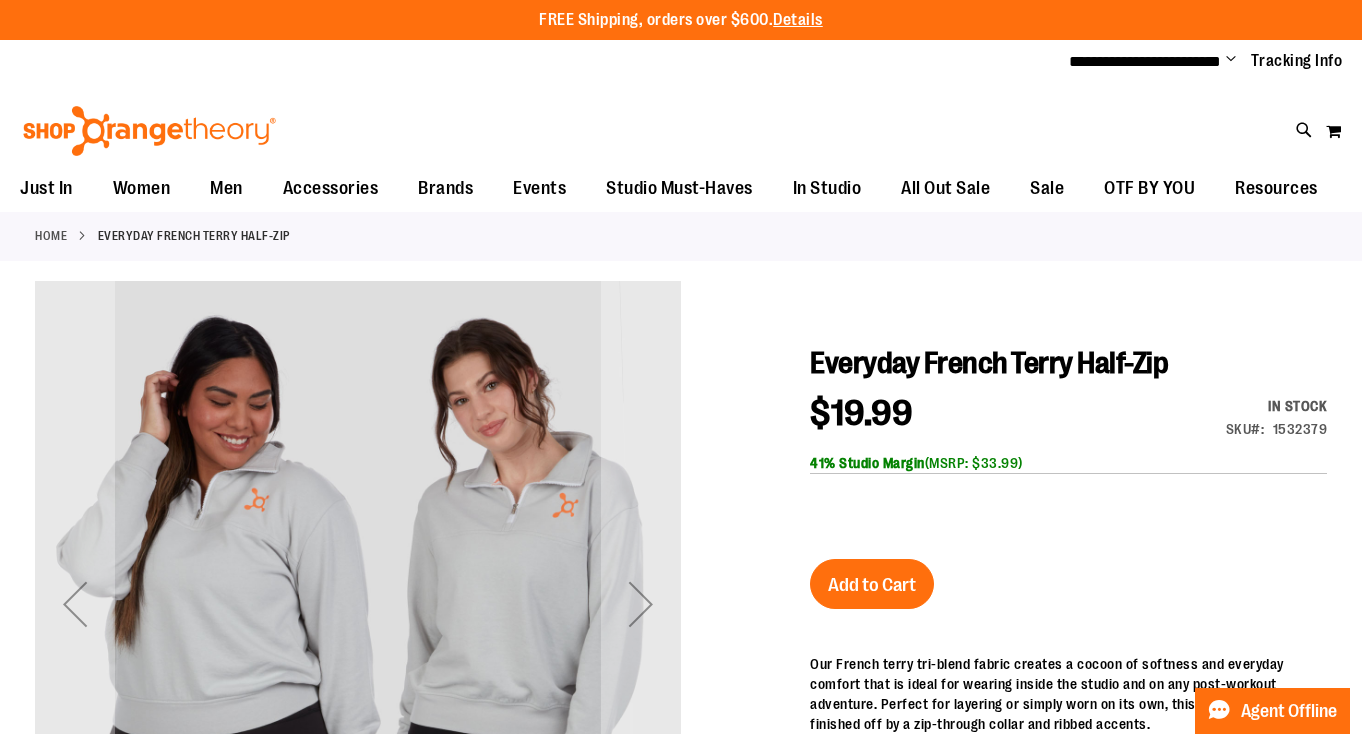 scroll, scrollTop: 0, scrollLeft: 0, axis: both 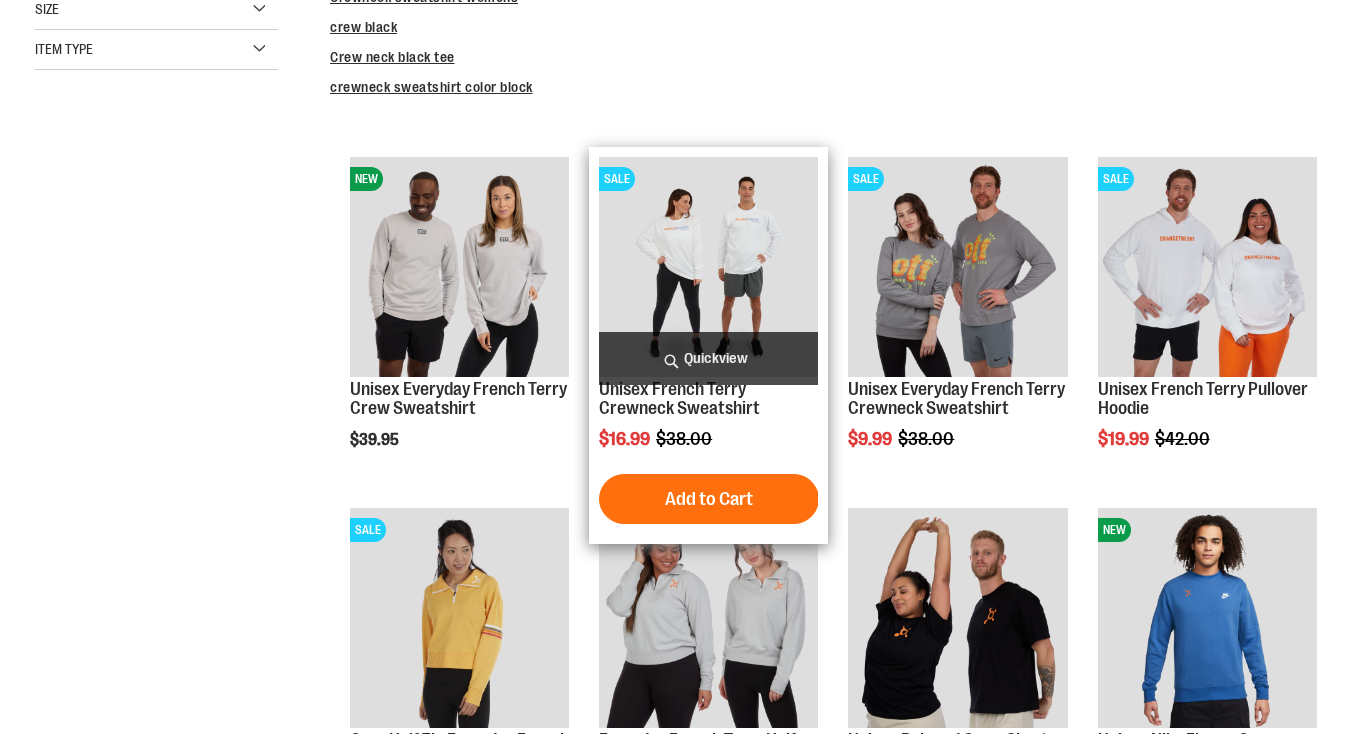 click on "Quickview" at bounding box center [708, 358] 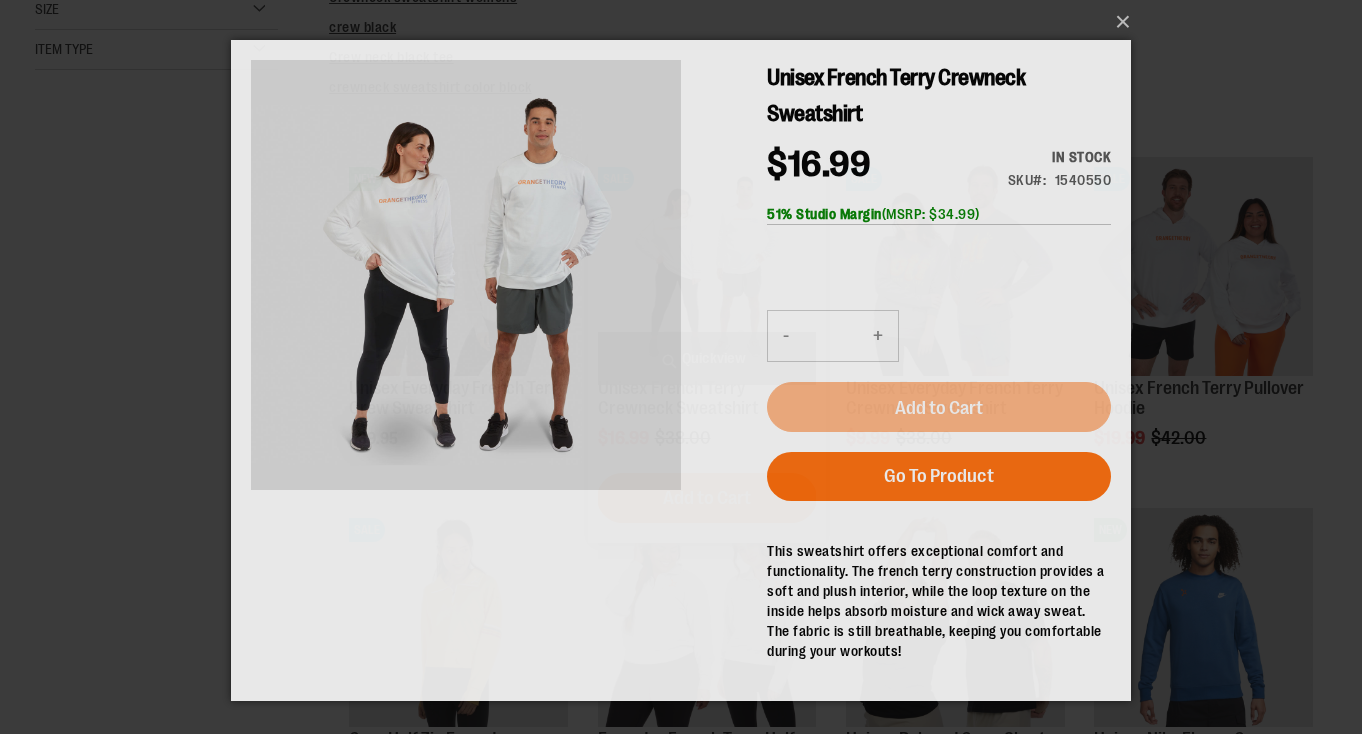 scroll, scrollTop: 0, scrollLeft: 0, axis: both 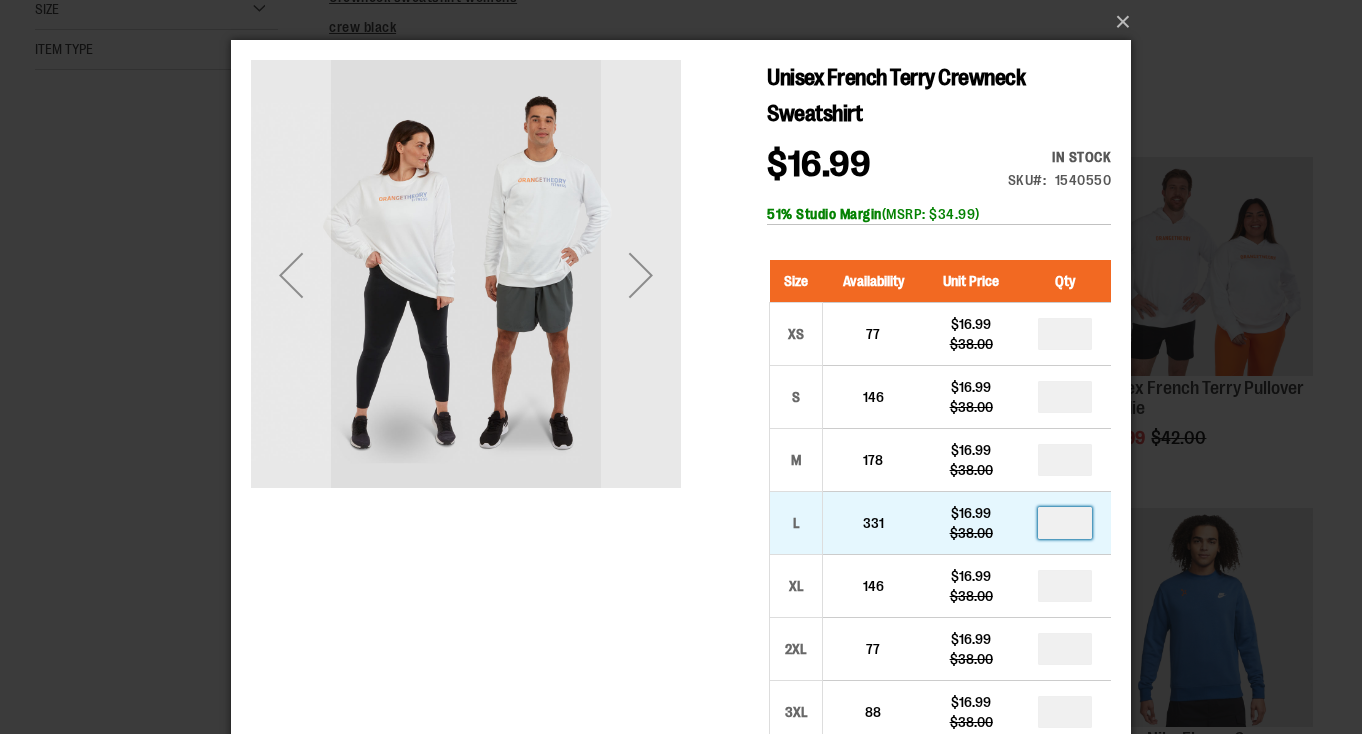 click at bounding box center (1065, 523) 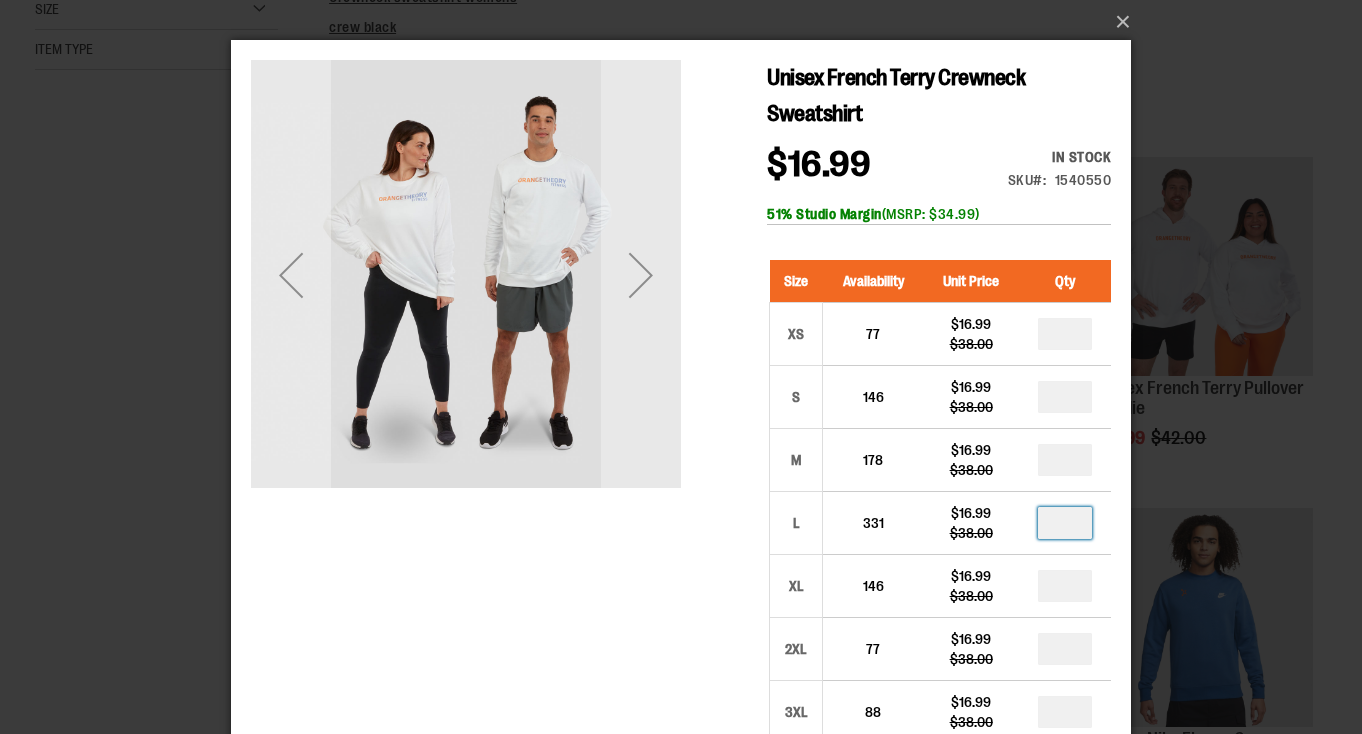 click on "Unisex French Terry Crewneck Sweatshirt
$16.99
Regular Price
$38.00
In stock
Only  %1  left
SKU
1540550
51% Studio Margin  (MSRP: $34.99)
Size
Availability
Unit Price
Qty
XS
77" at bounding box center [681, 615] 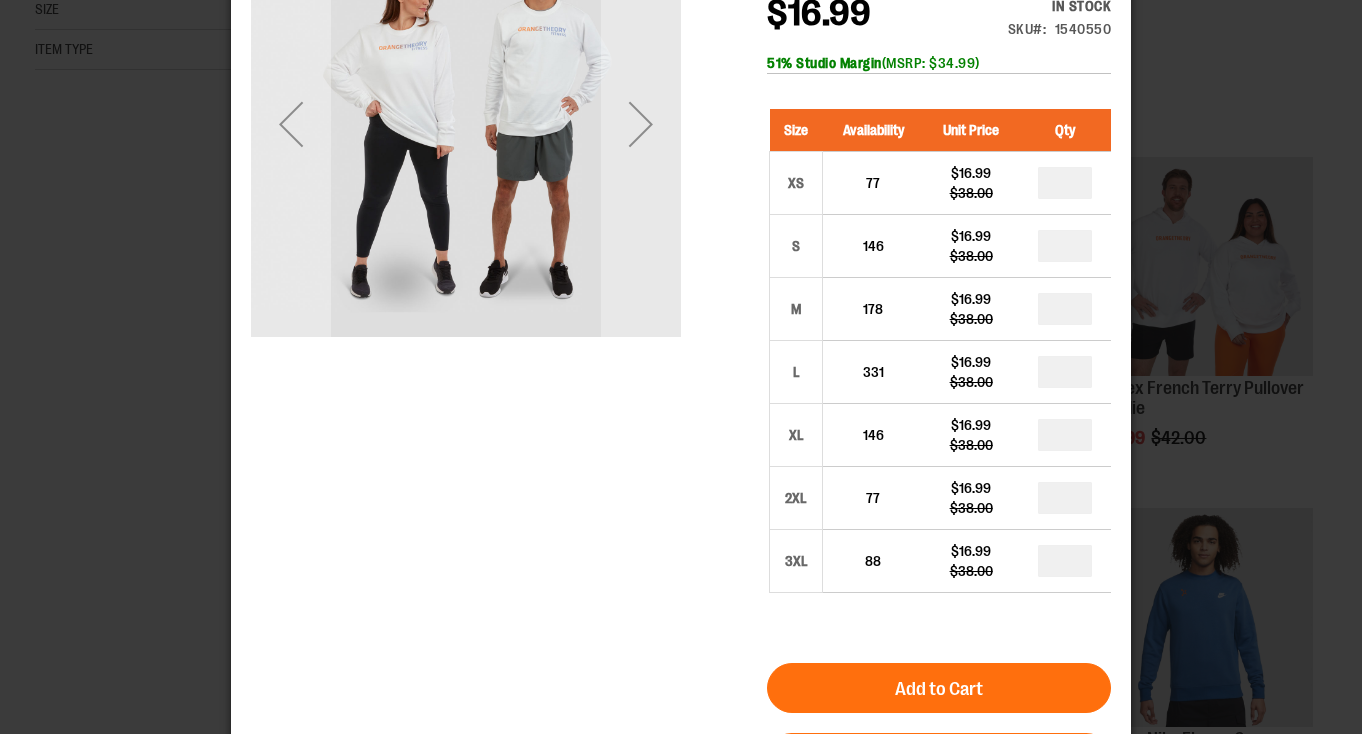 scroll, scrollTop: 196, scrollLeft: 0, axis: vertical 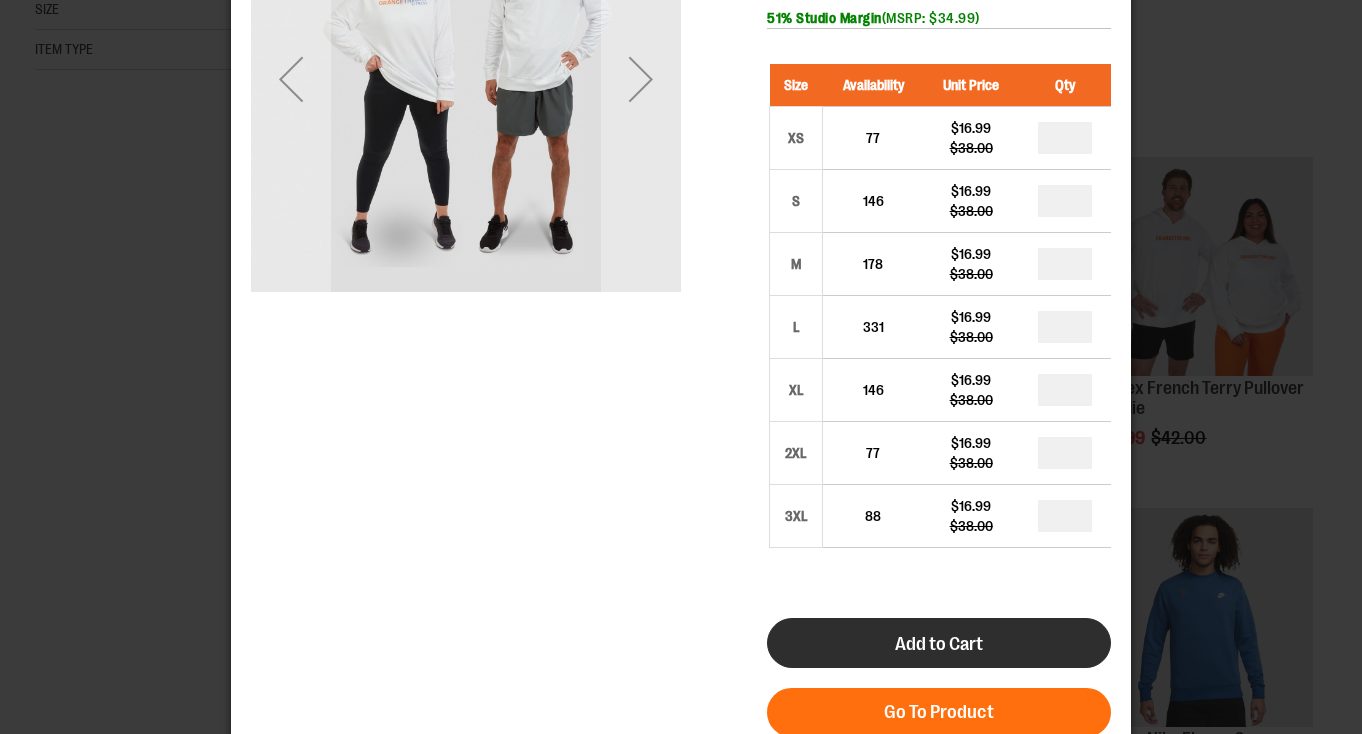 click on "Add to Cart" at bounding box center (939, 644) 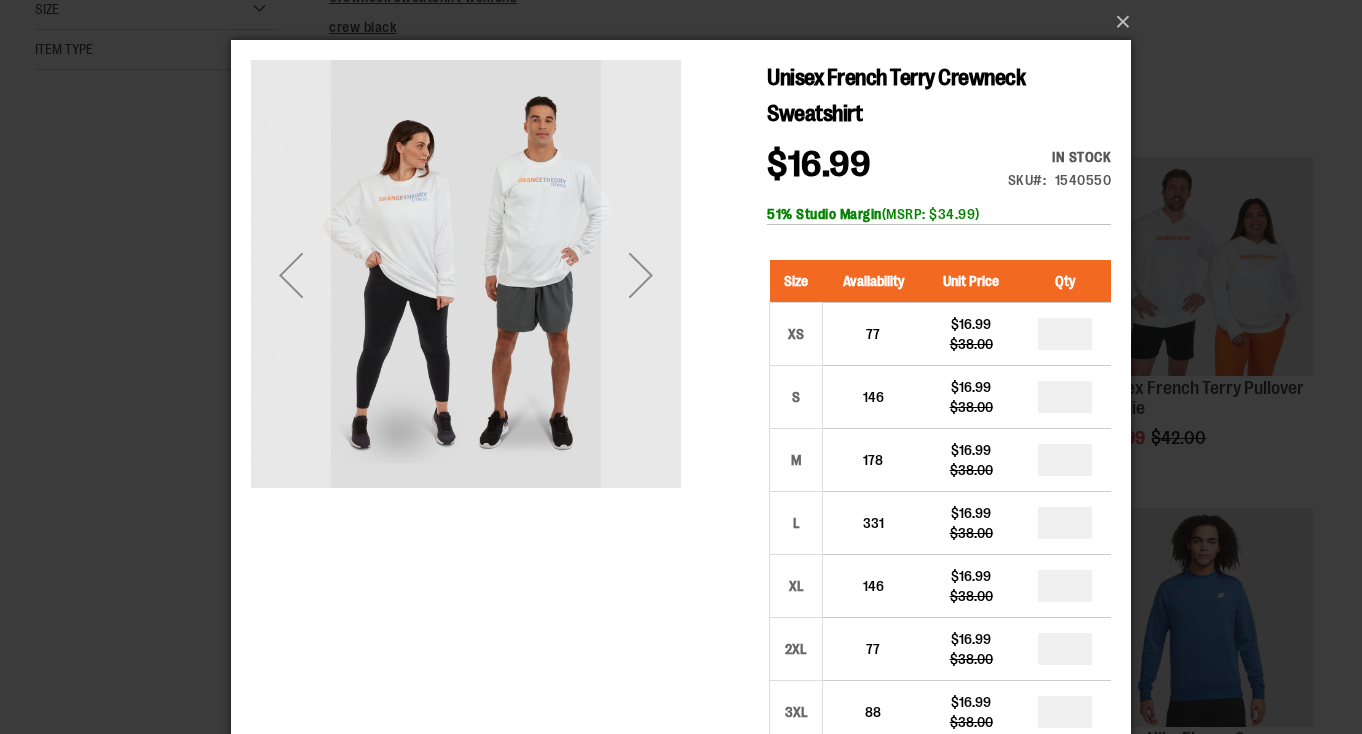 scroll, scrollTop: 0, scrollLeft: 0, axis: both 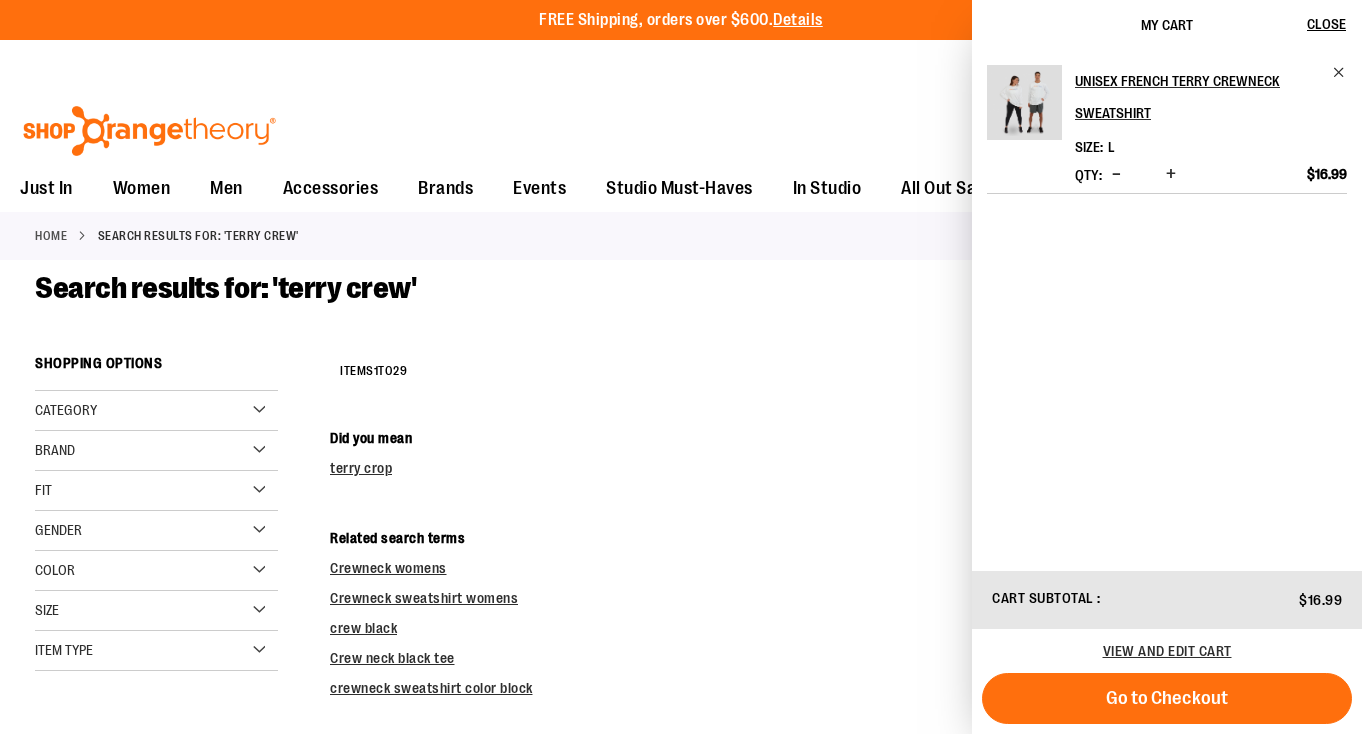 click on "Search results for: 'terry crew'" at bounding box center (681, 308) 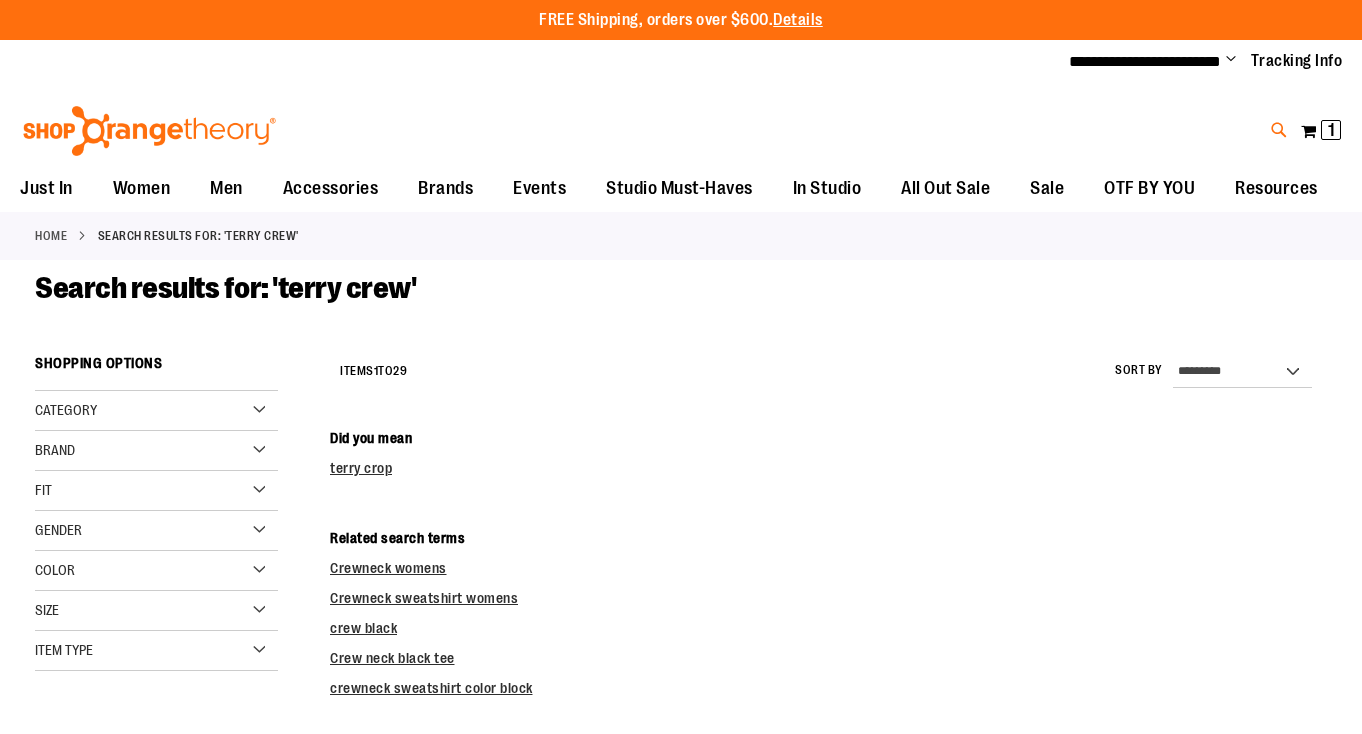 click at bounding box center (1279, 130) 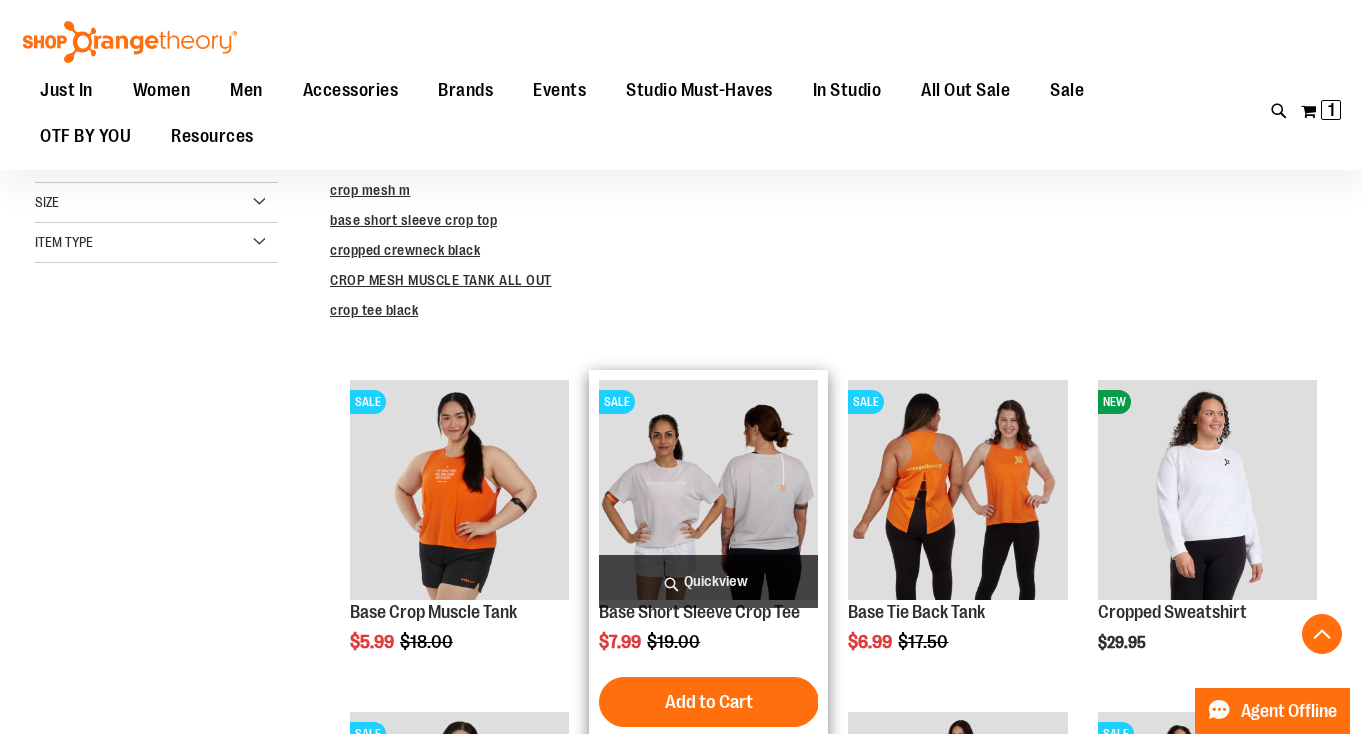 scroll, scrollTop: 410, scrollLeft: 0, axis: vertical 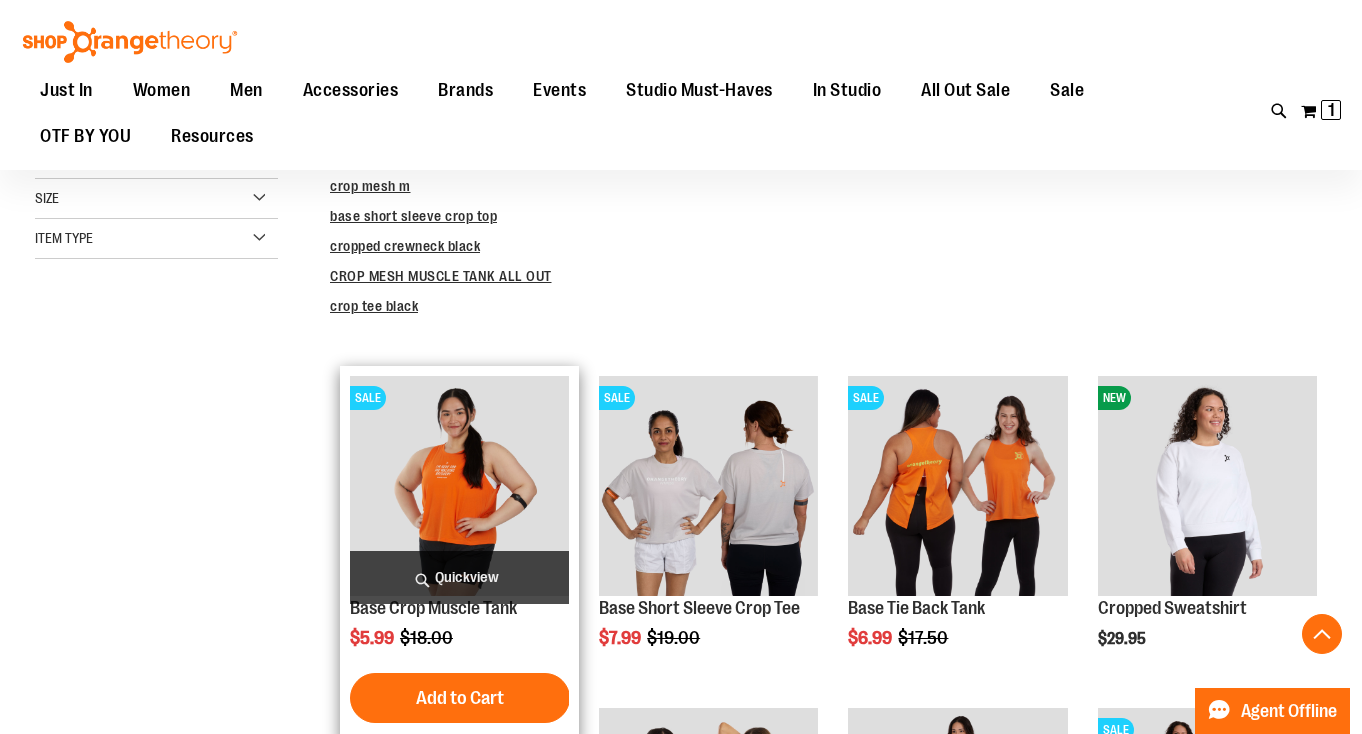 click on "Quickview" at bounding box center (459, 577) 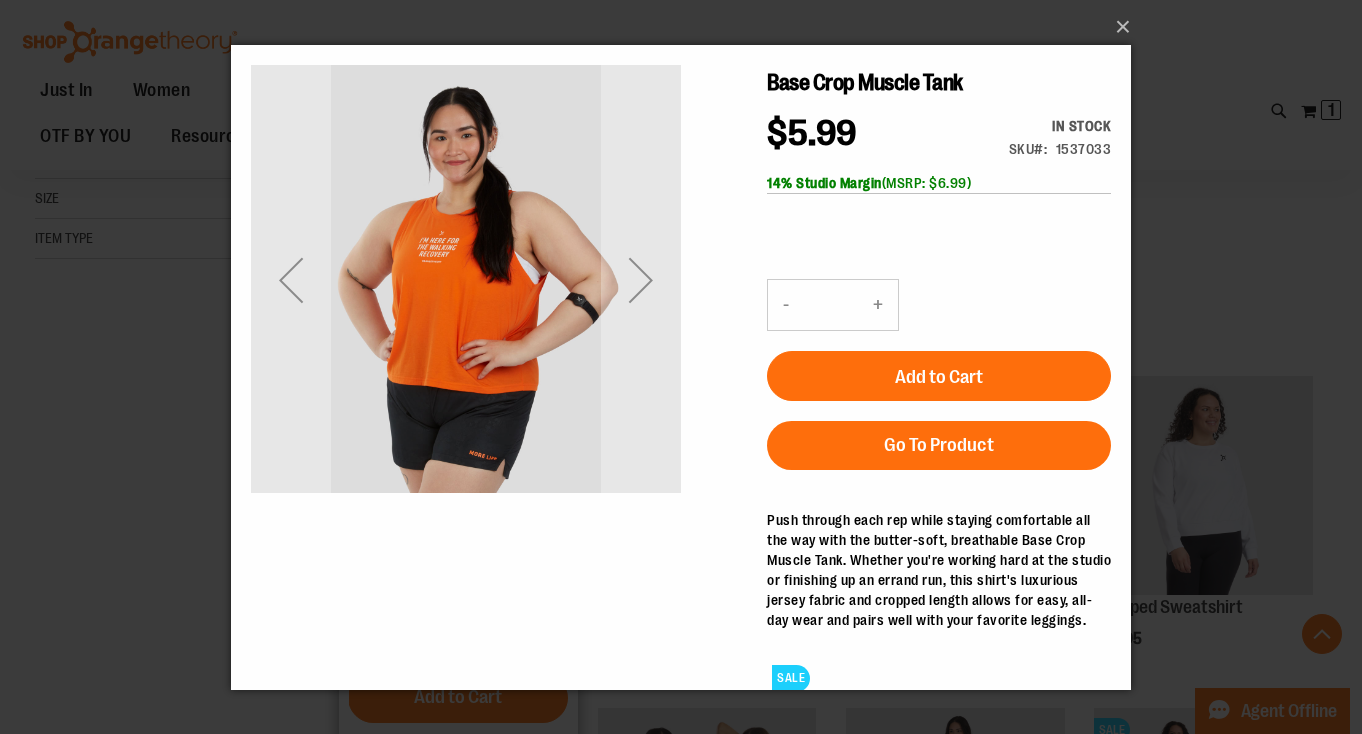 scroll, scrollTop: 0, scrollLeft: 0, axis: both 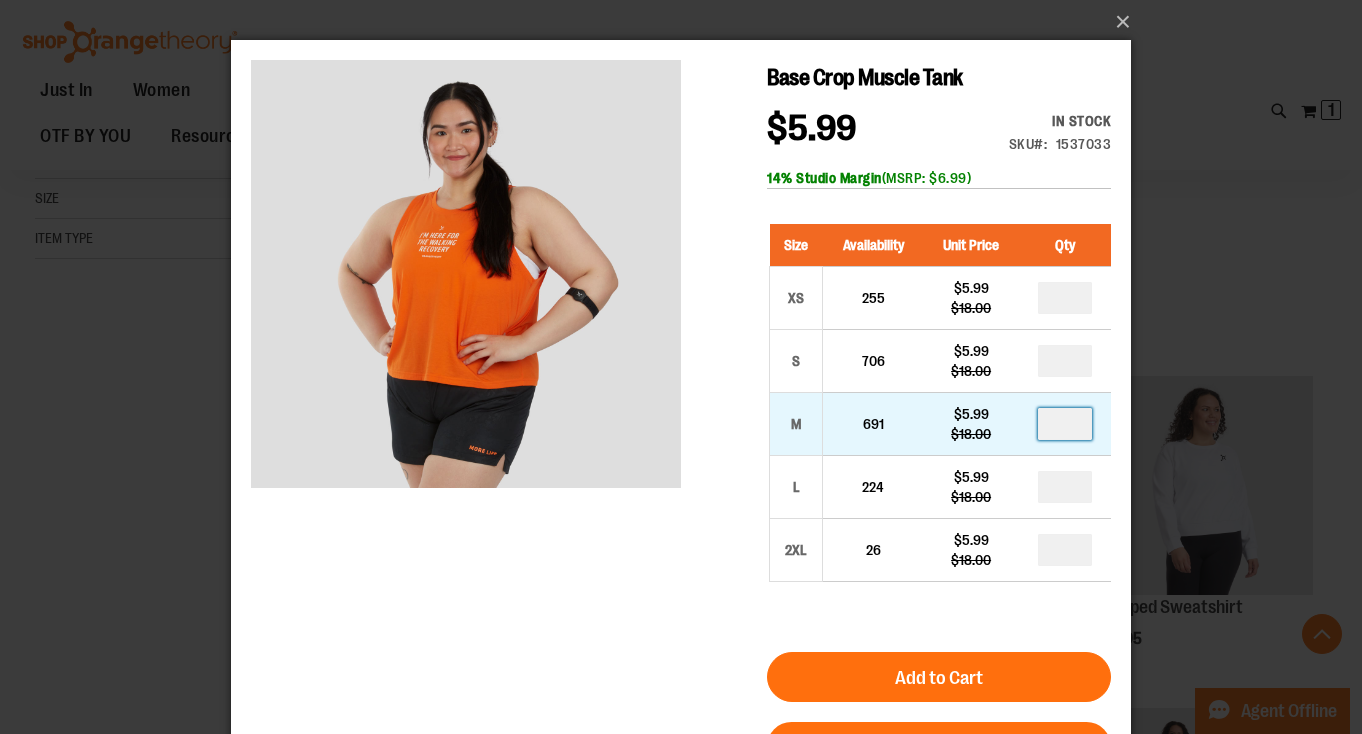 click at bounding box center (1065, 424) 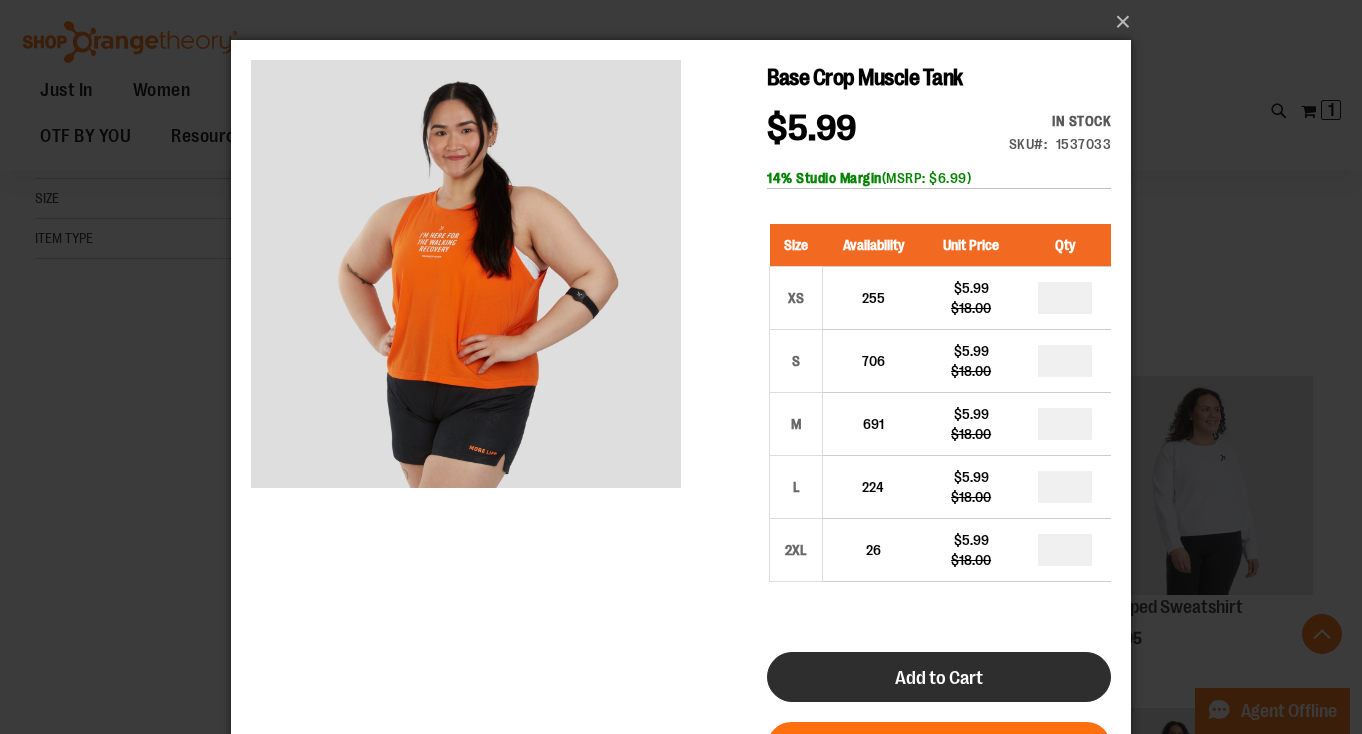 click on "Add to Cart" at bounding box center [939, 677] 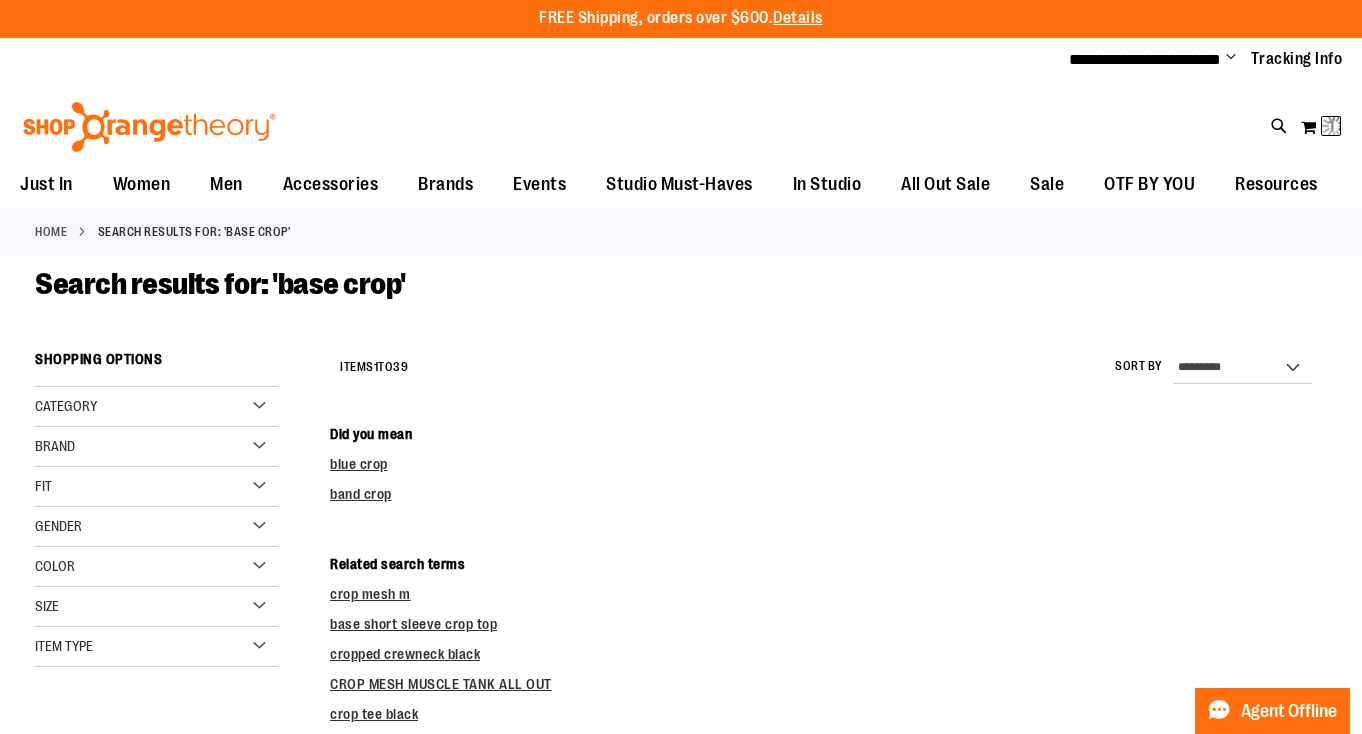 scroll, scrollTop: 0, scrollLeft: 0, axis: both 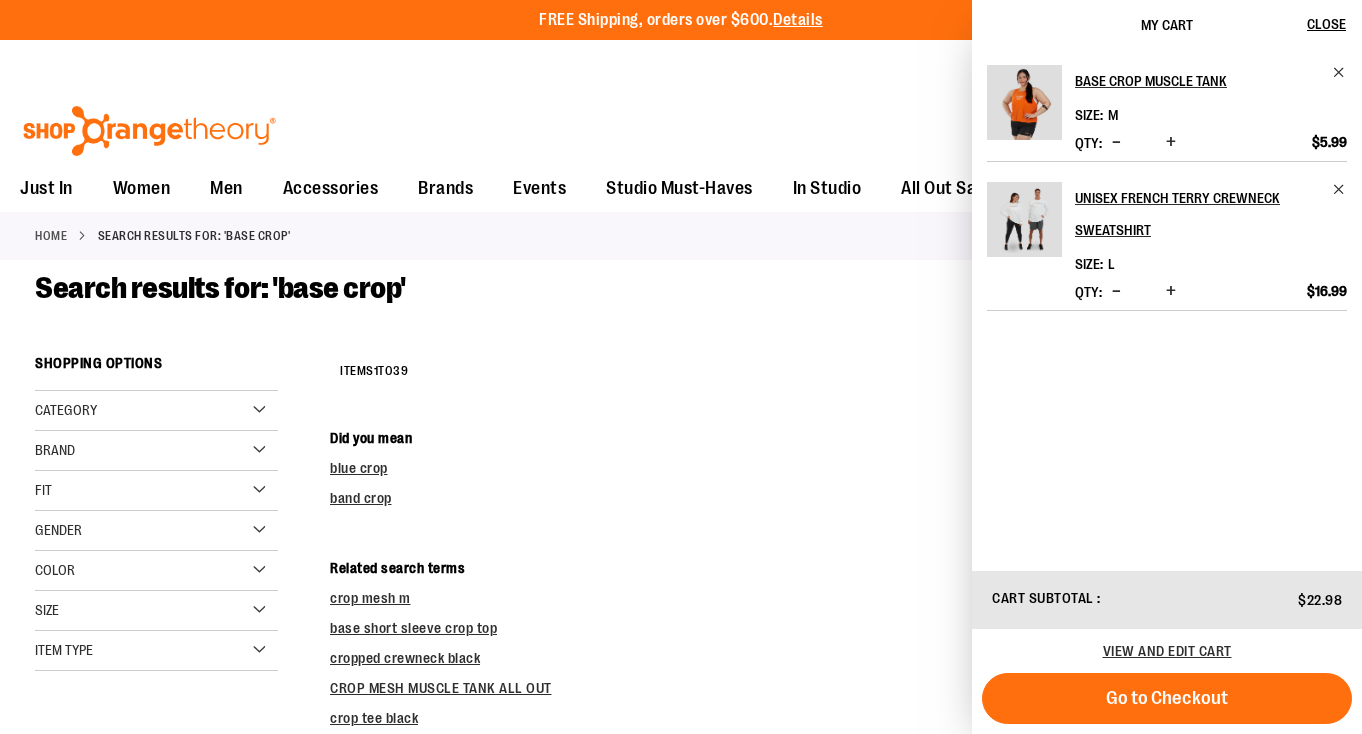 click on "Toggle Nav
Search
*********
Popular Suggestions
Advanced Search" at bounding box center [681, 125] 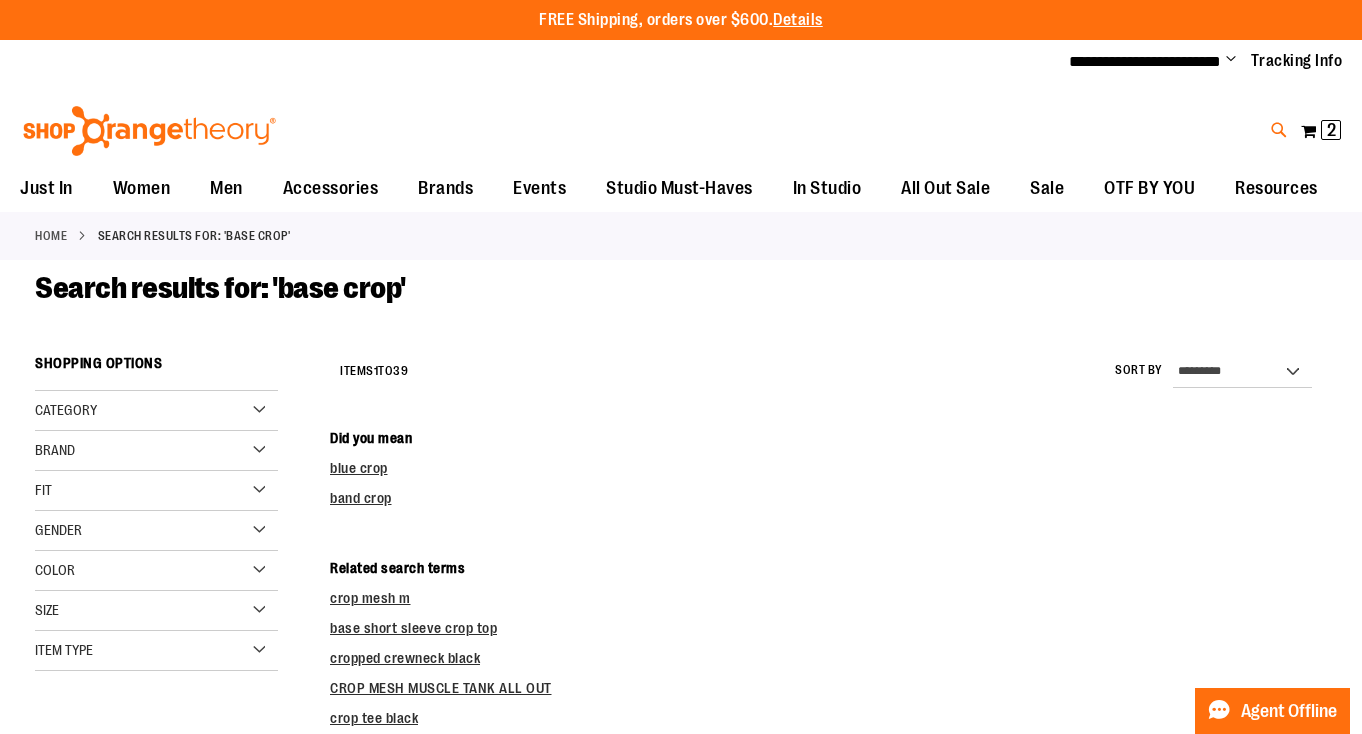 click at bounding box center [1279, 130] 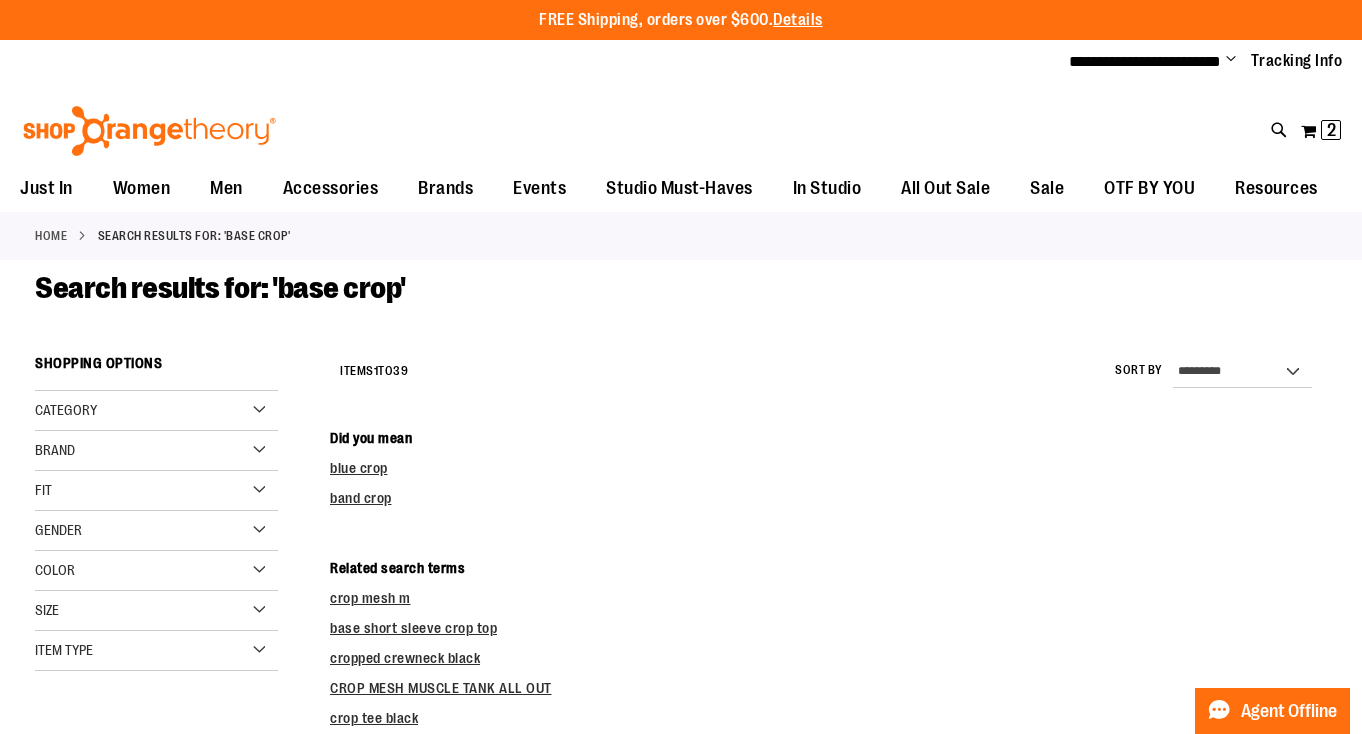 type on "*" 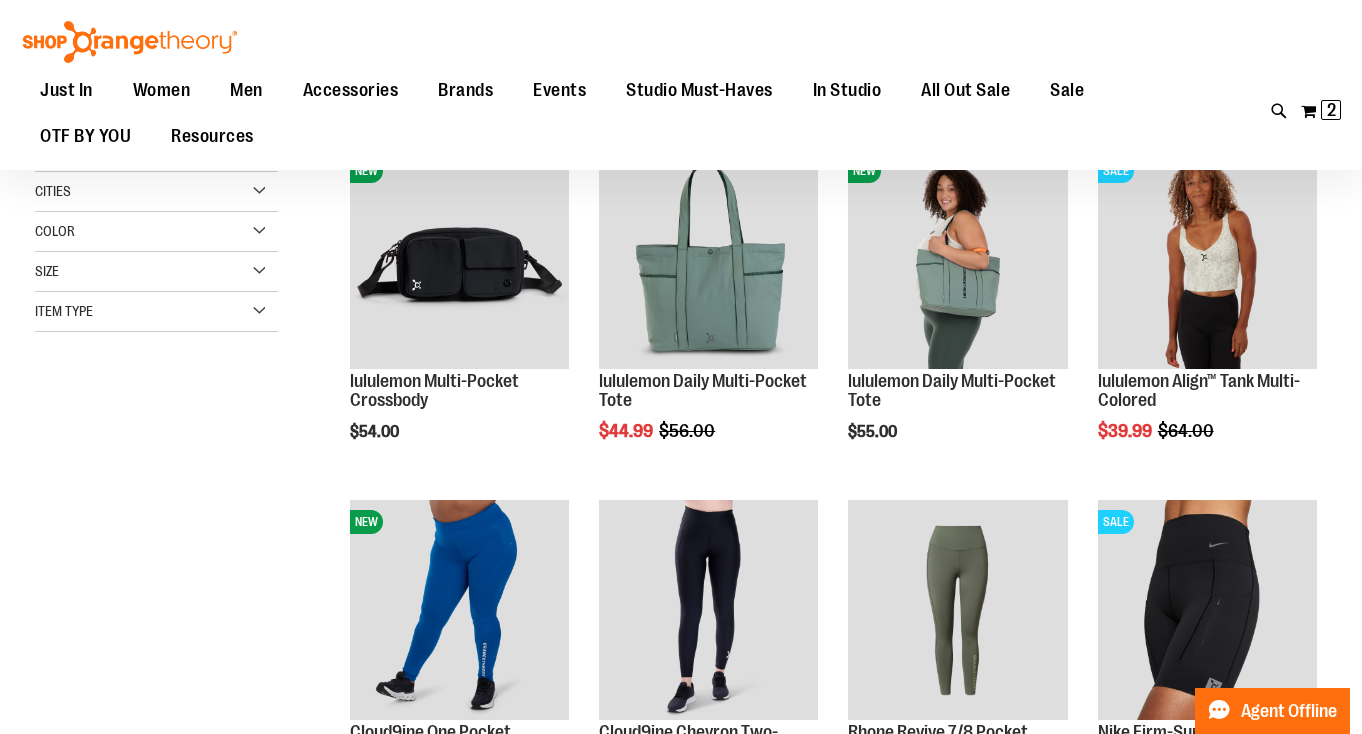 scroll, scrollTop: 207, scrollLeft: 0, axis: vertical 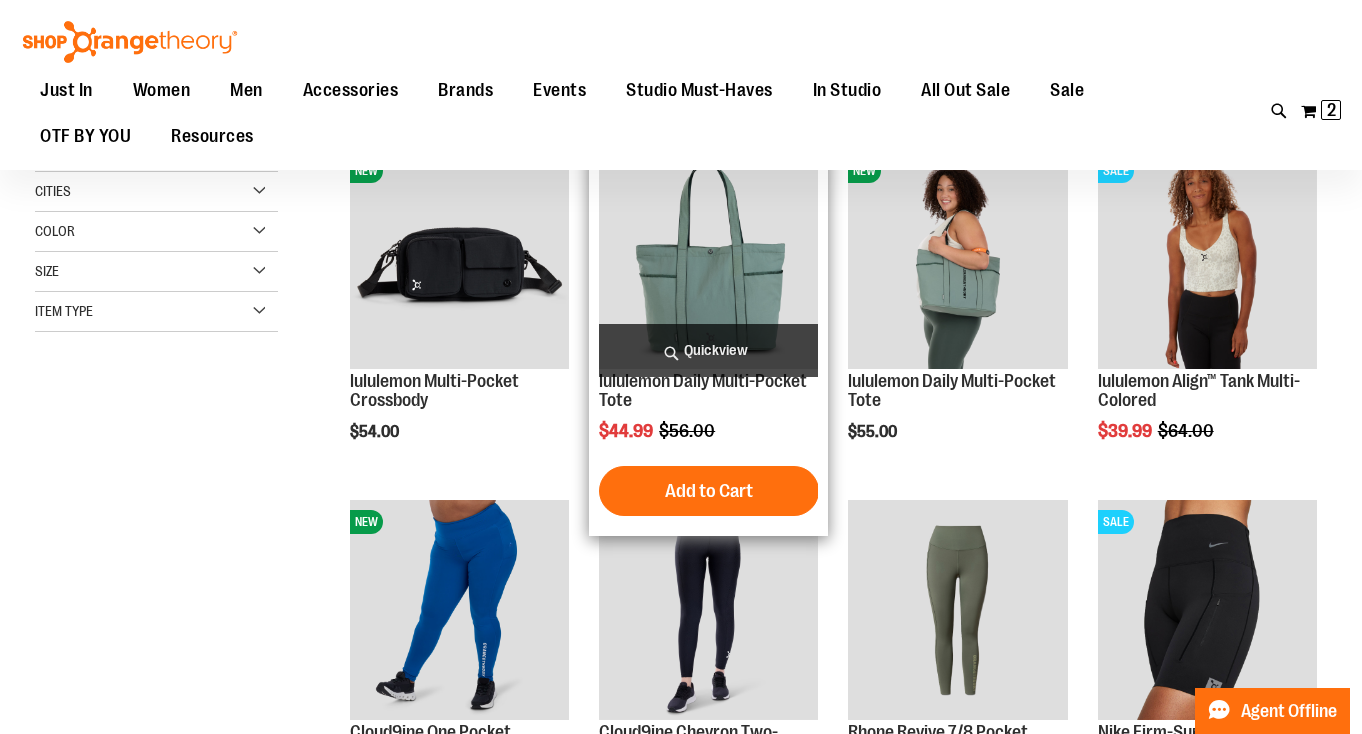 click on "Quickview" at bounding box center (708, 350) 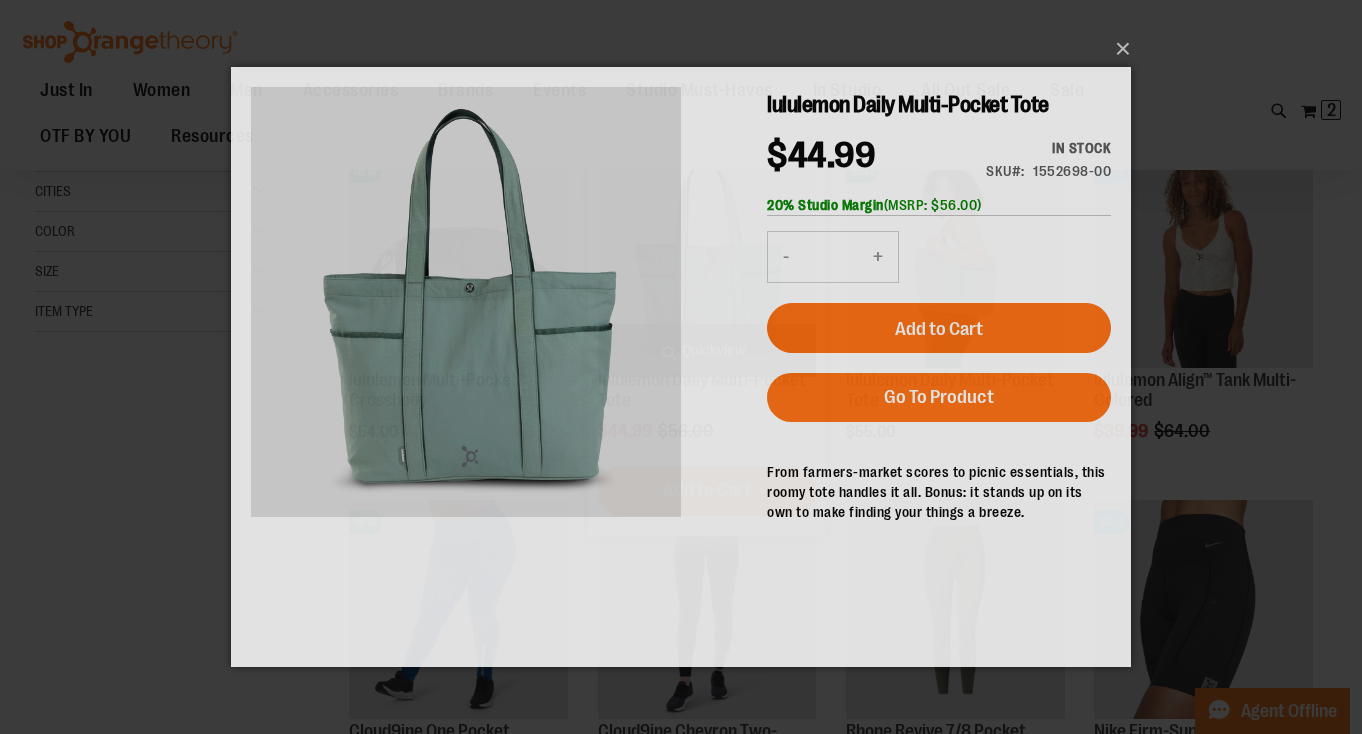 scroll, scrollTop: 0, scrollLeft: 0, axis: both 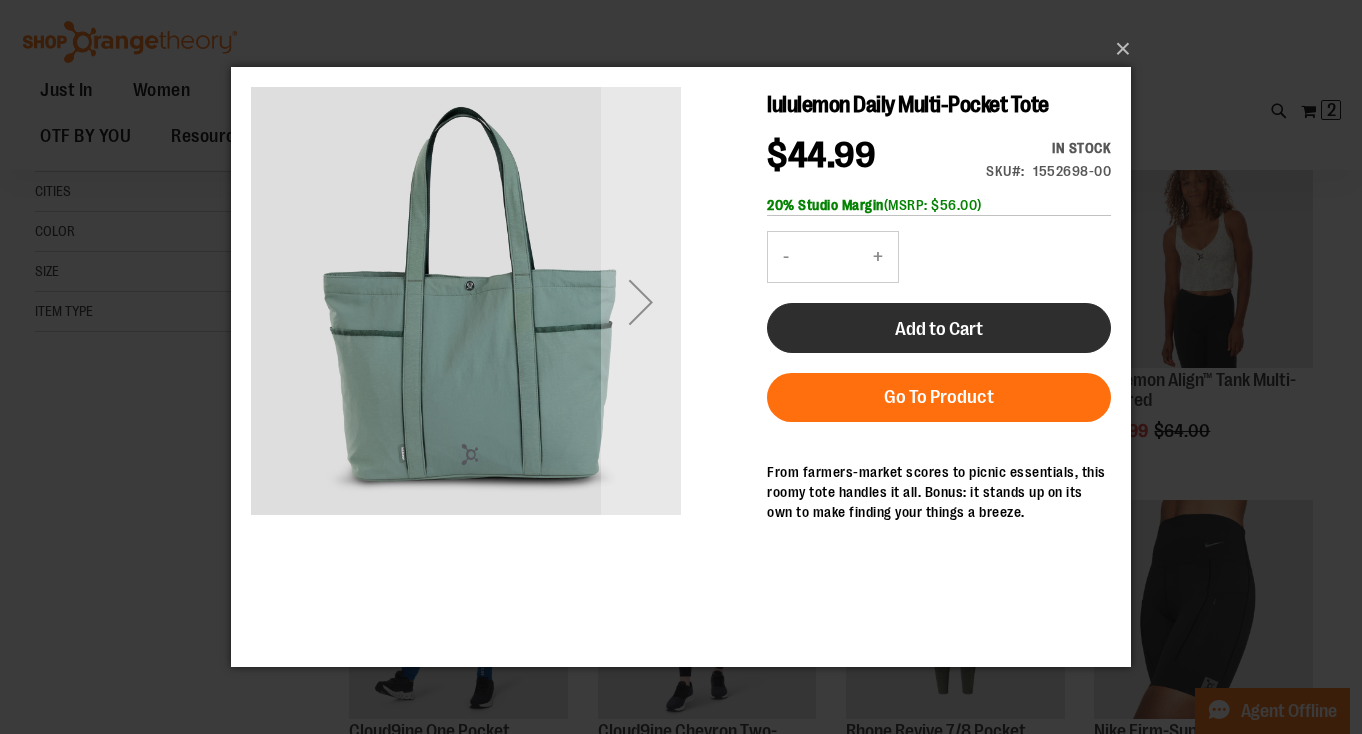 click on "Add to Cart" at bounding box center [939, 329] 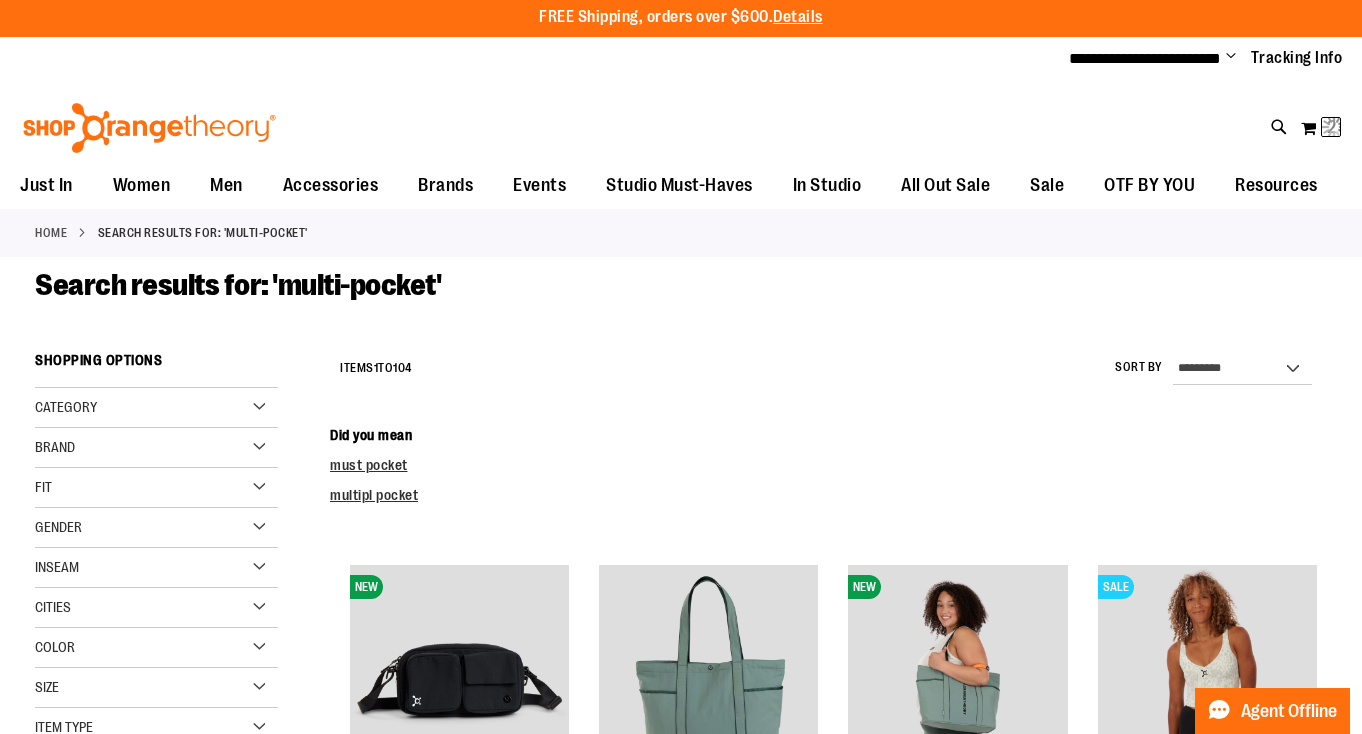 scroll, scrollTop: 0, scrollLeft: 0, axis: both 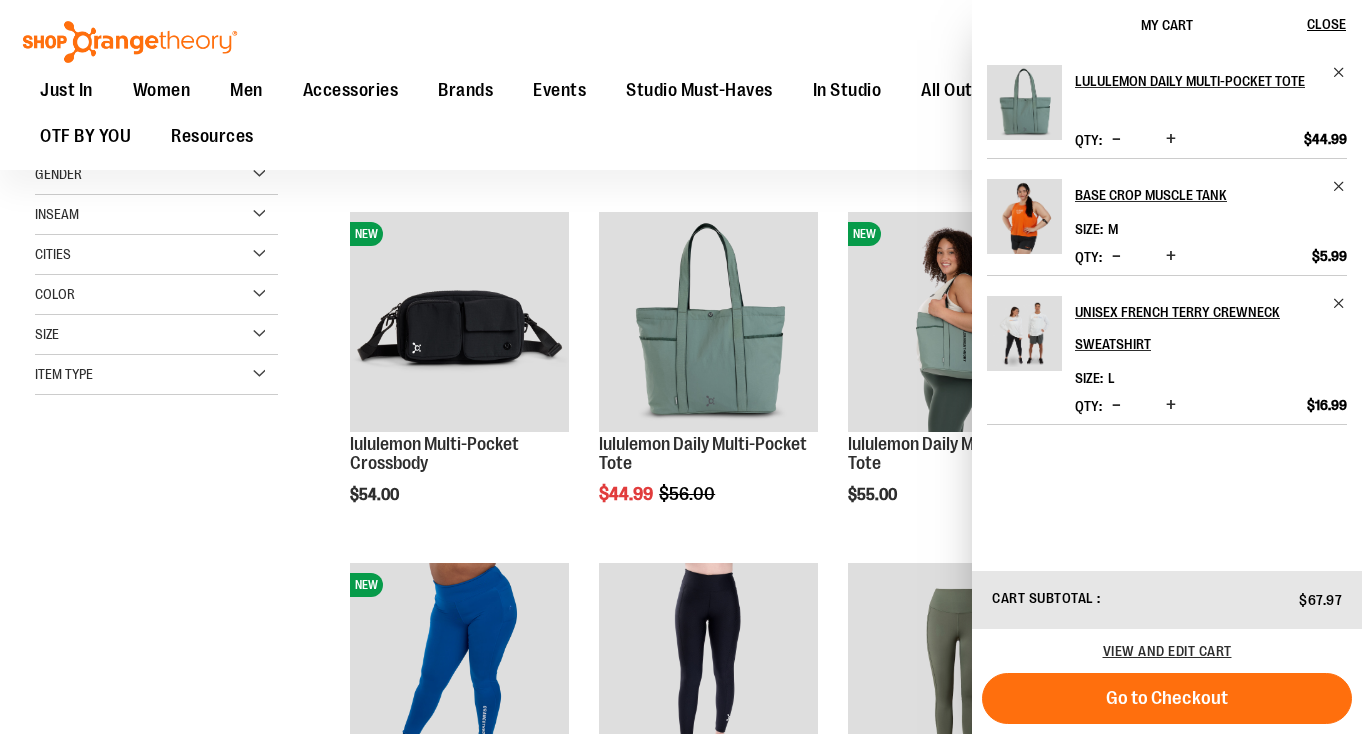 click on "**********" at bounding box center (681, 682) 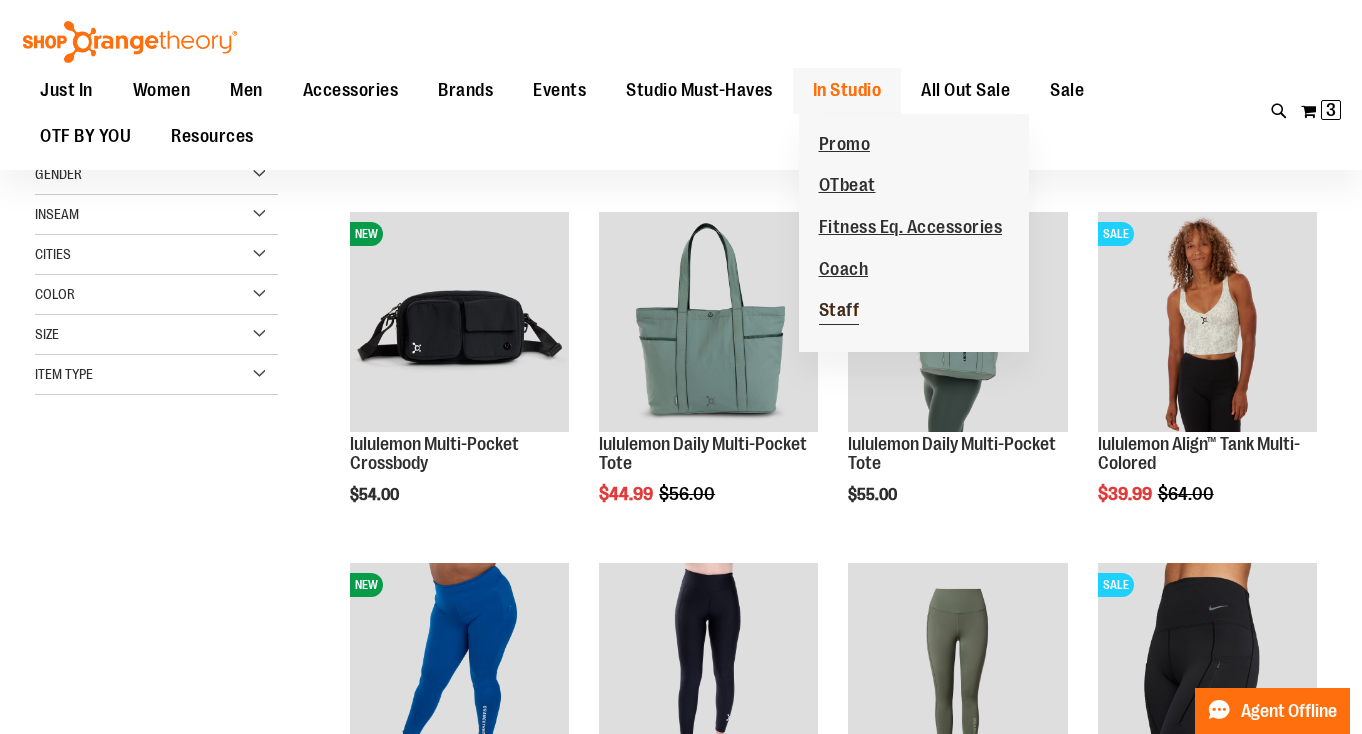 click on "Staff" at bounding box center [839, 312] 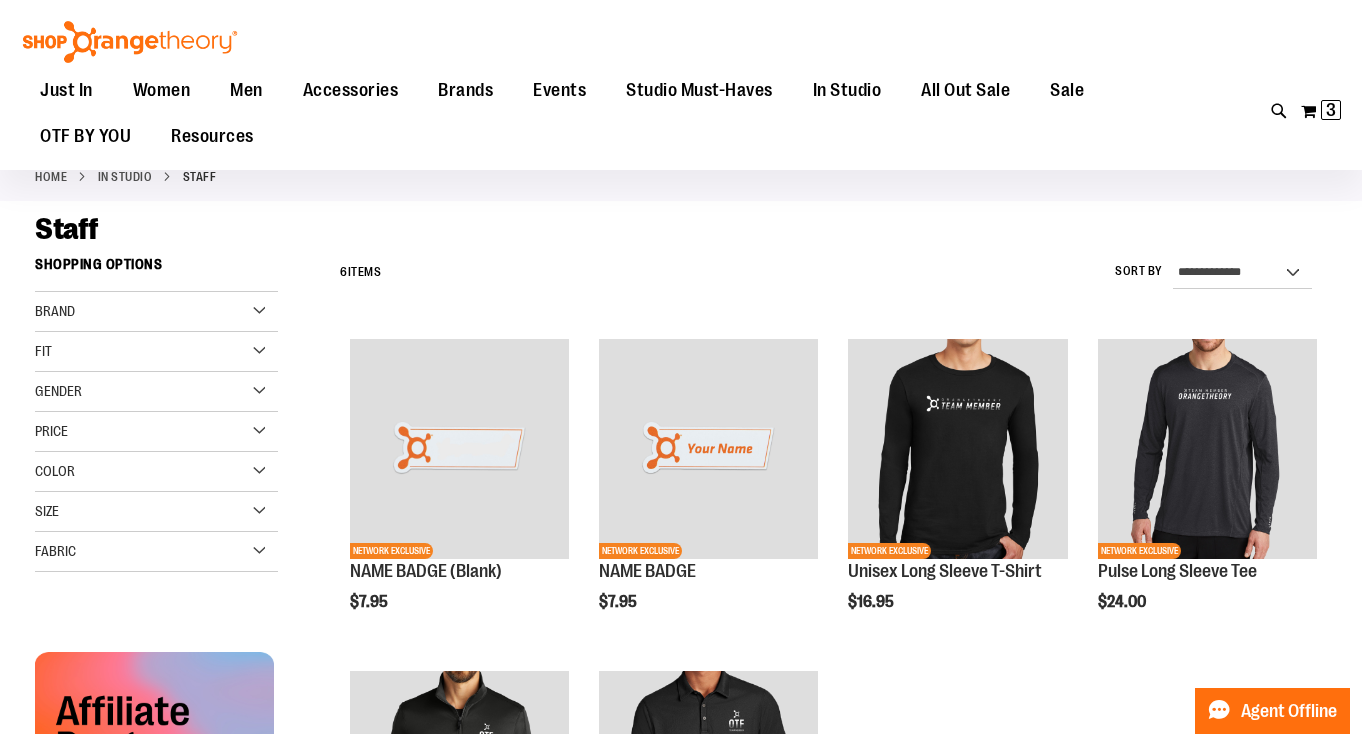 scroll, scrollTop: 53, scrollLeft: 0, axis: vertical 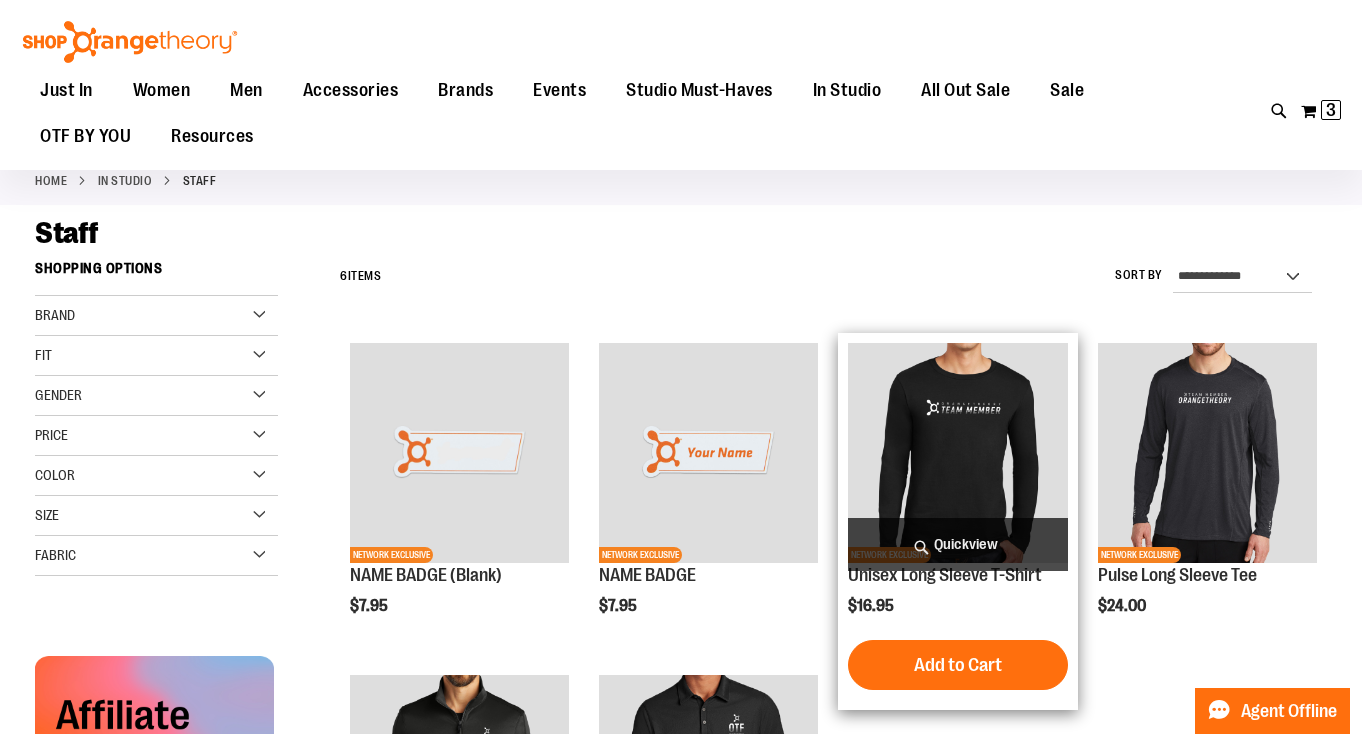 click on "Quickview" at bounding box center [957, 544] 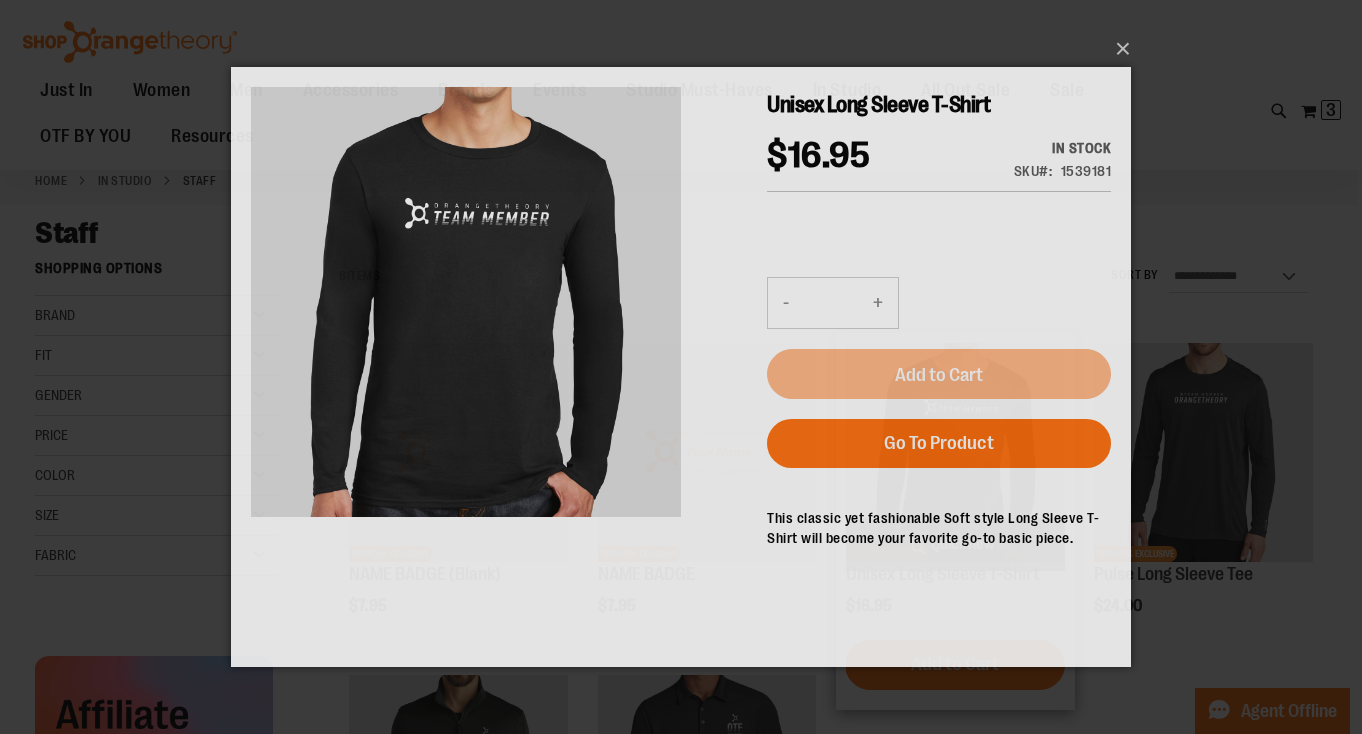scroll, scrollTop: 0, scrollLeft: 0, axis: both 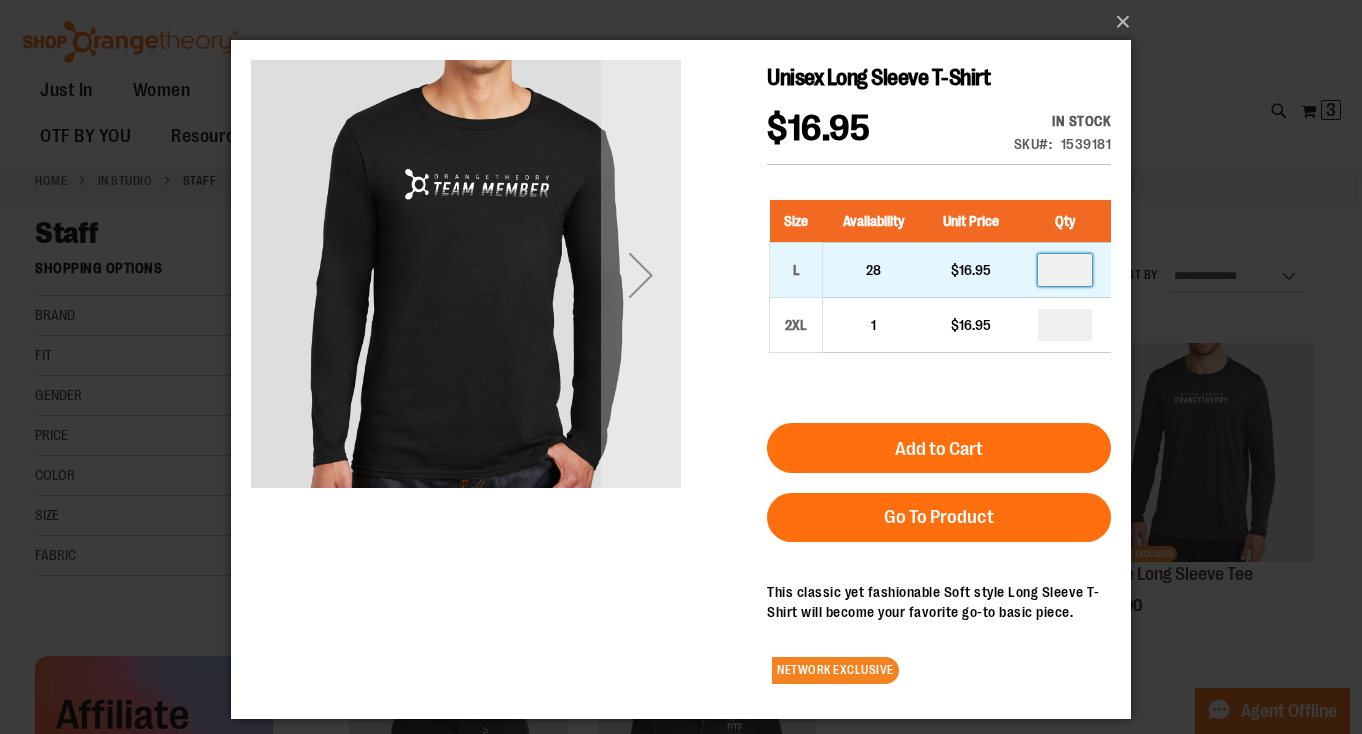 click at bounding box center (1065, 270) 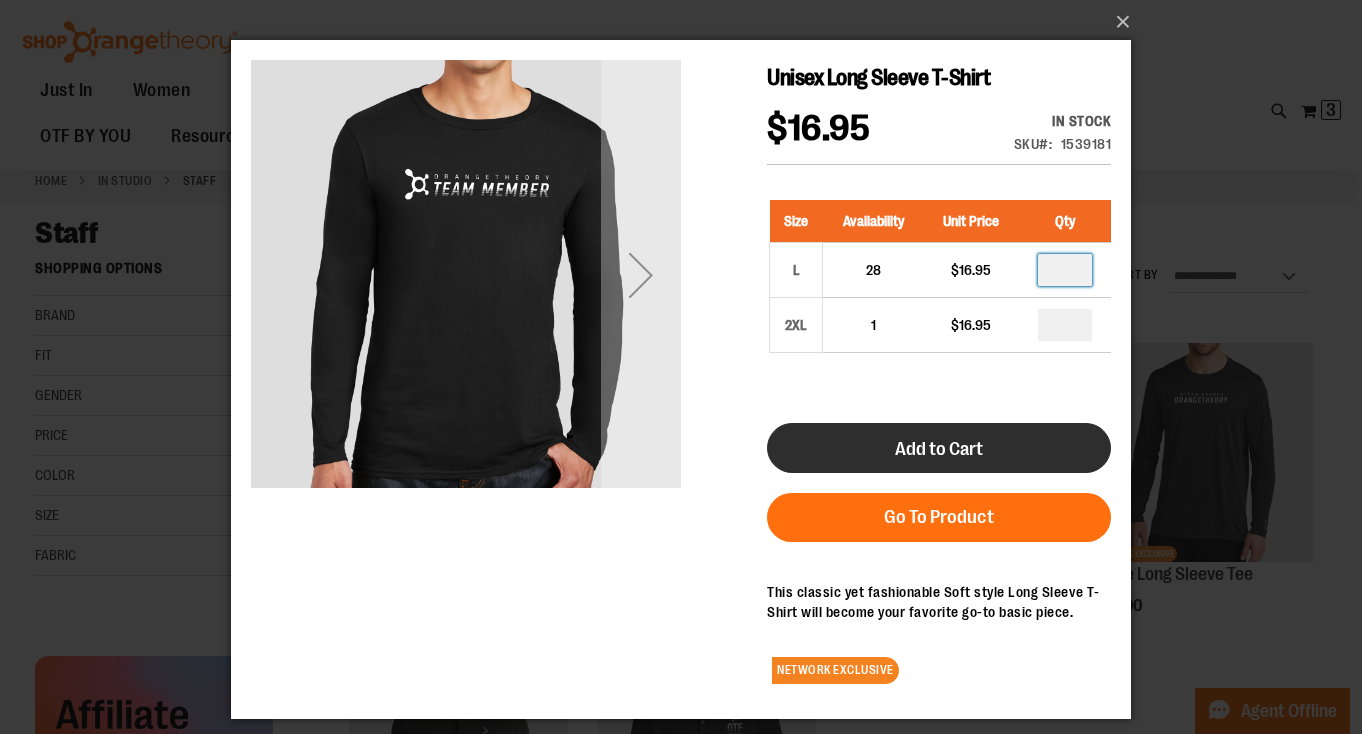 click on "Add to Cart" at bounding box center [939, 448] 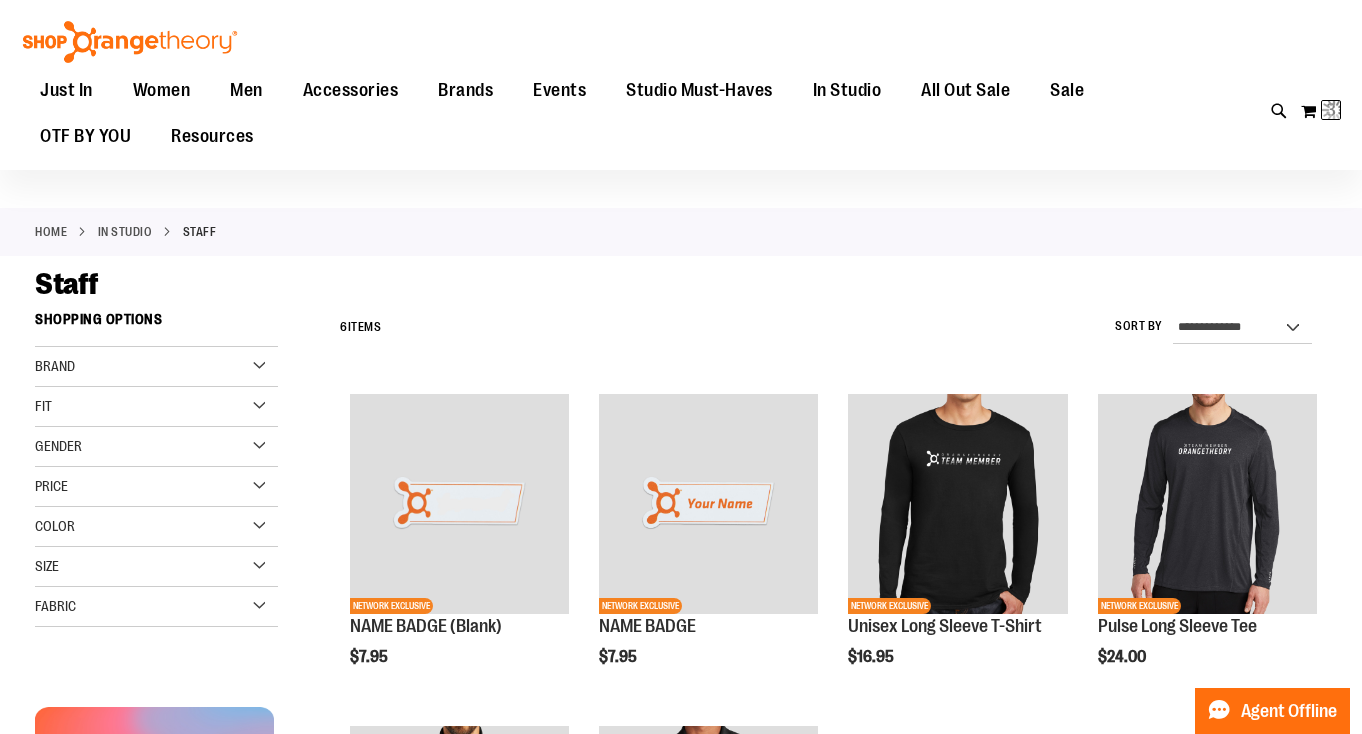 scroll, scrollTop: 0, scrollLeft: 0, axis: both 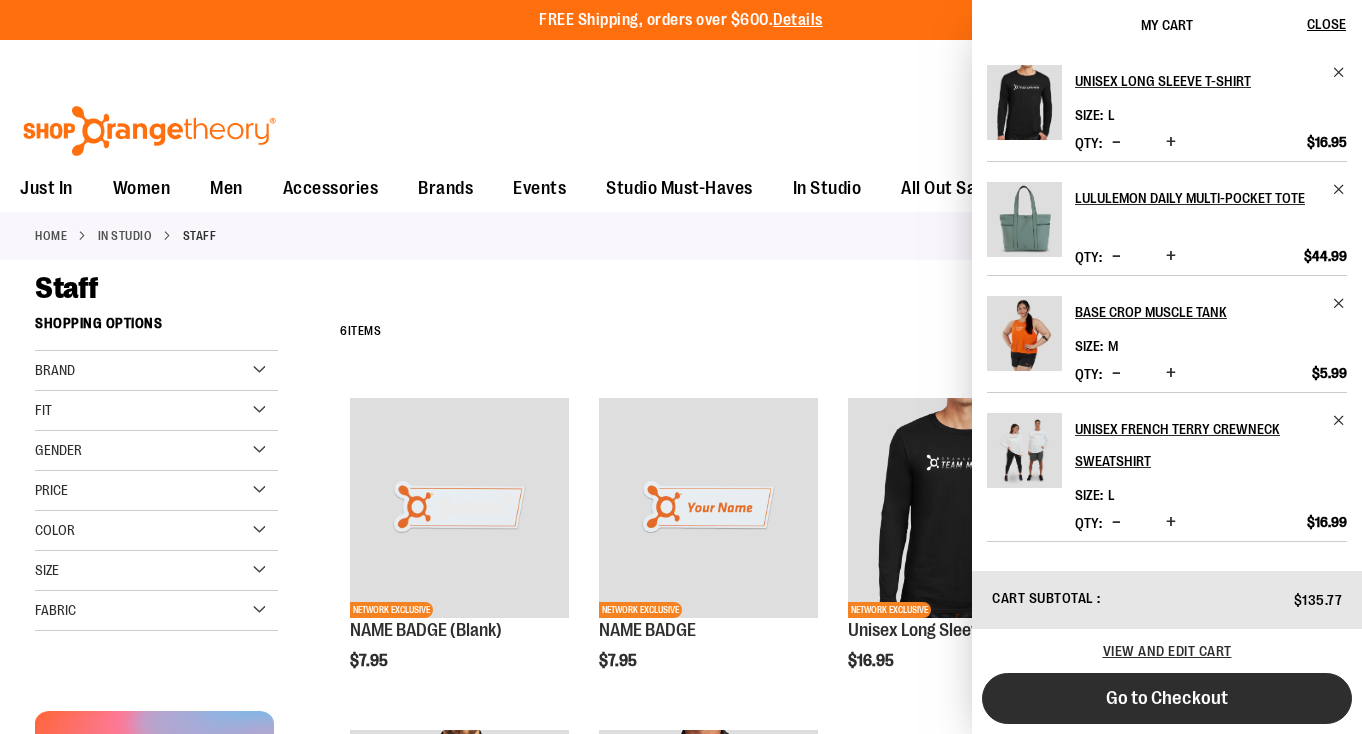 click on "Go to Checkout" at bounding box center [1167, 698] 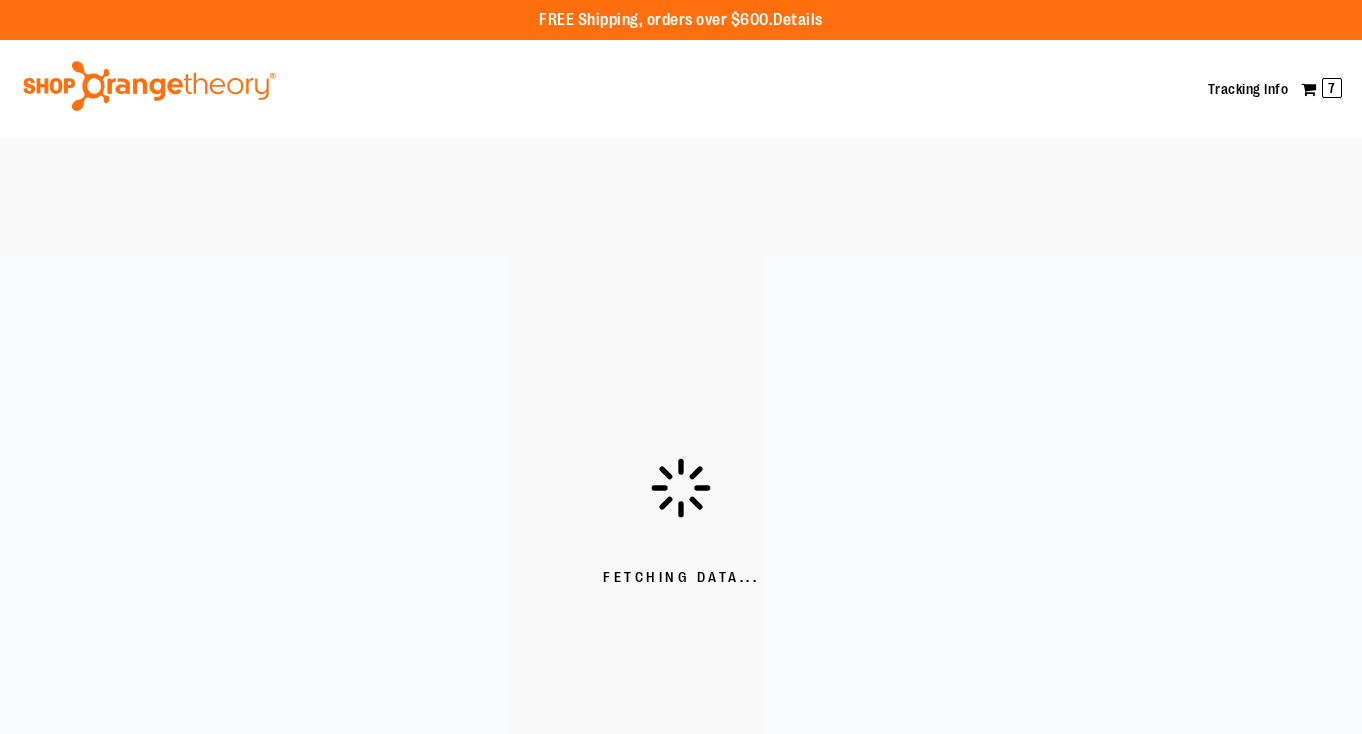 scroll, scrollTop: 0, scrollLeft: 0, axis: both 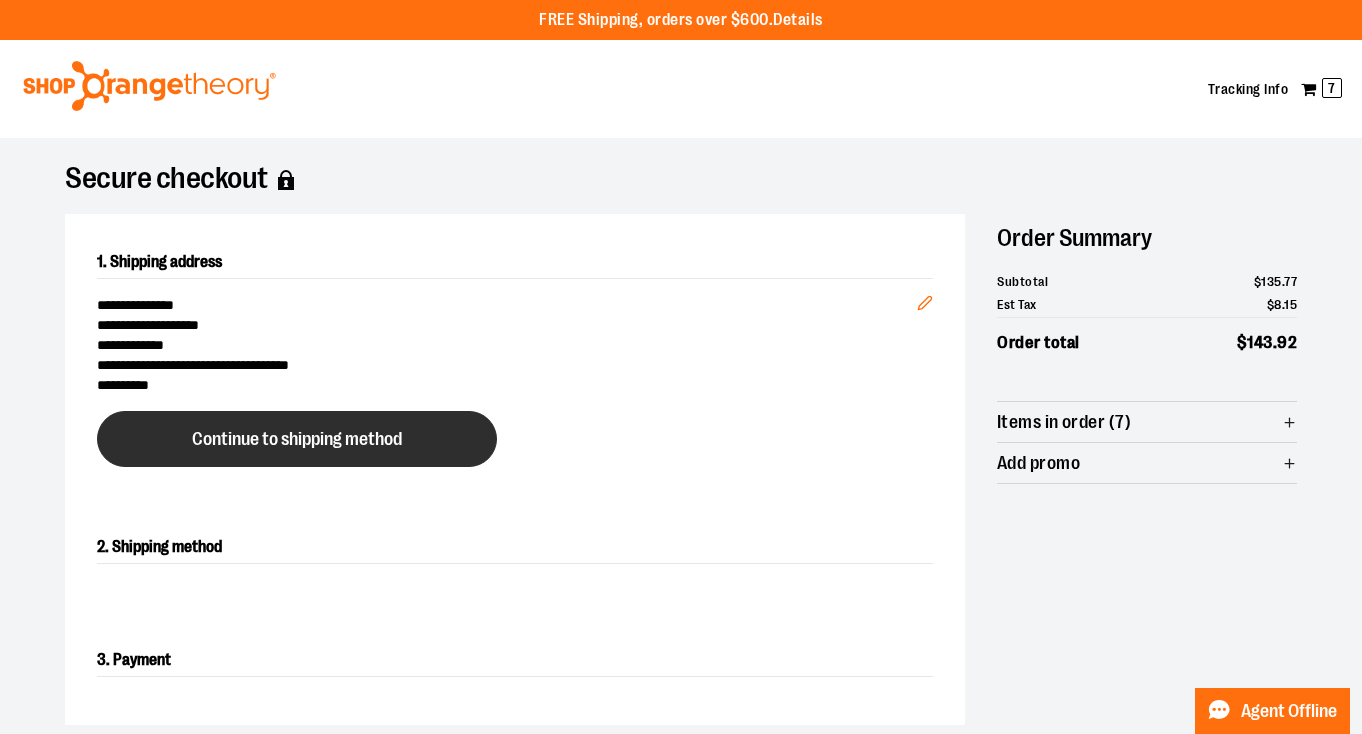 click on "Continue to shipping method" at bounding box center [297, 439] 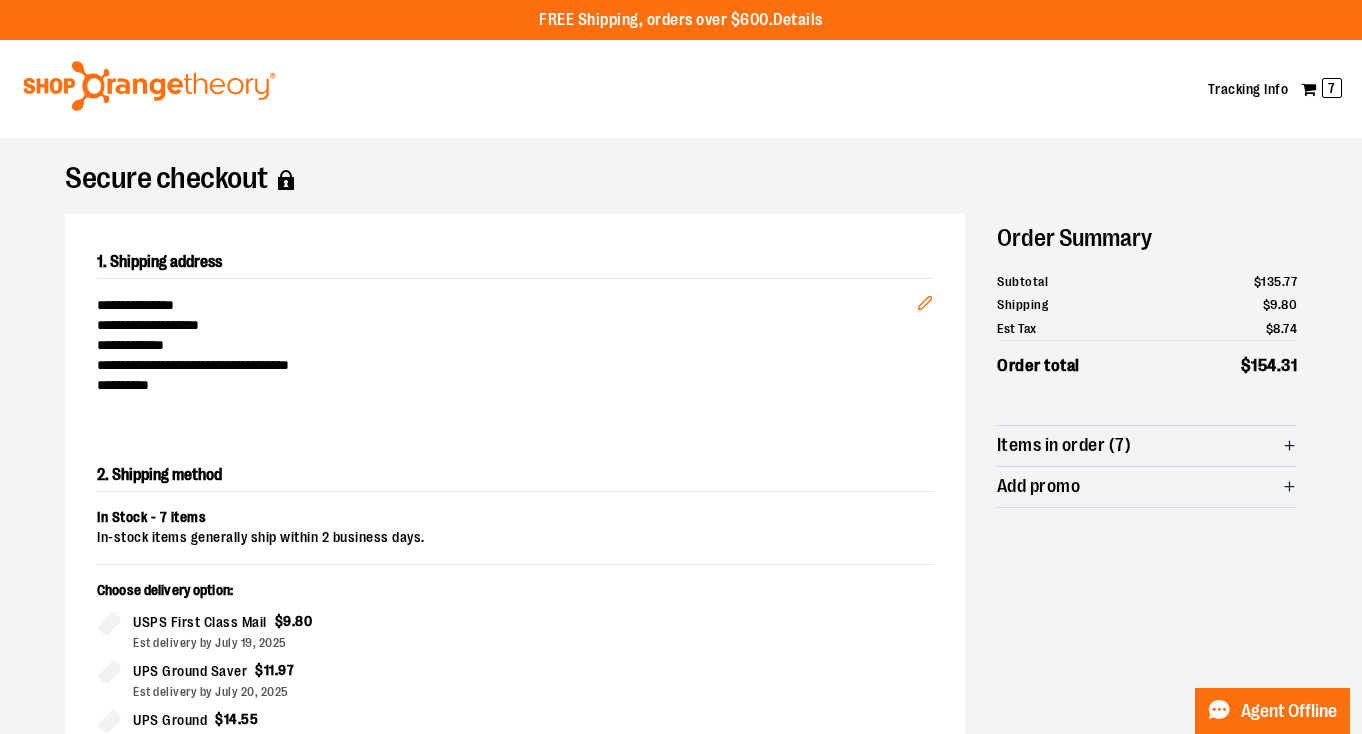 scroll, scrollTop: 341, scrollLeft: 0, axis: vertical 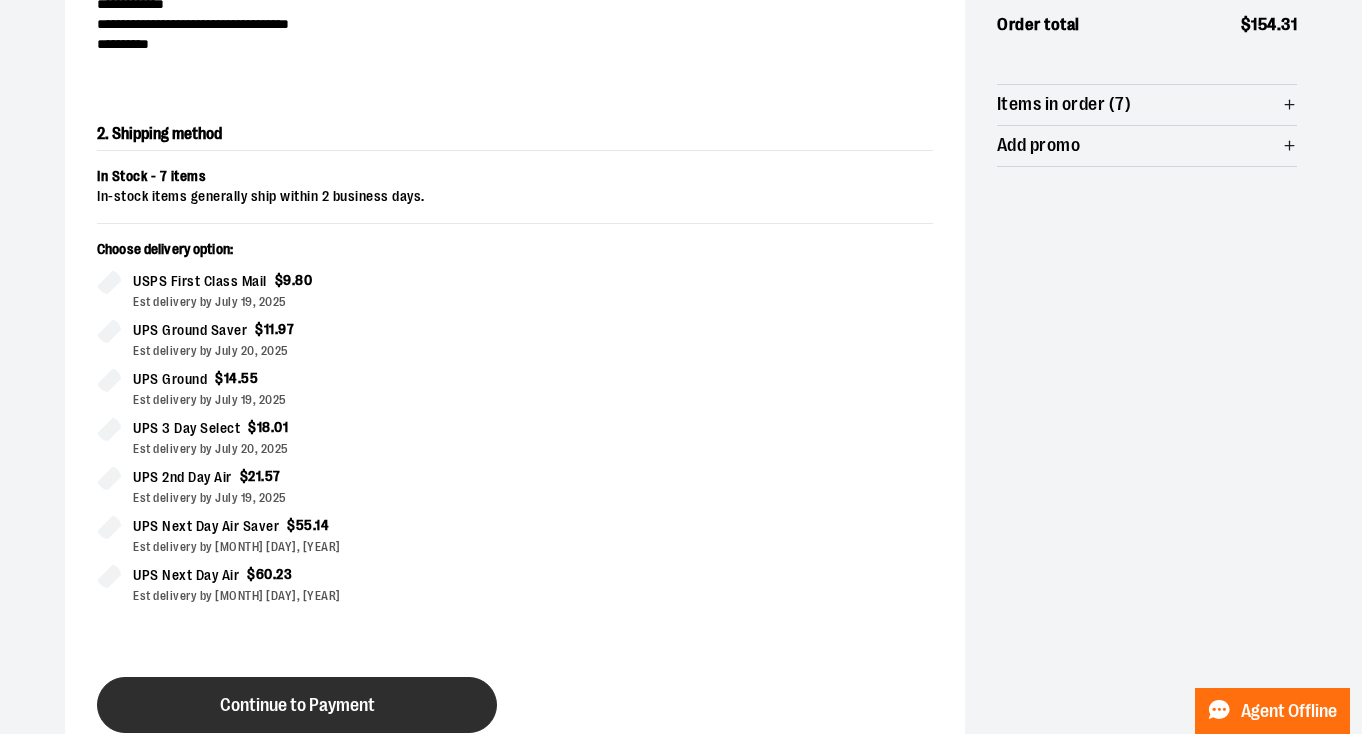 click on "Continue to Payment" at bounding box center (297, 705) 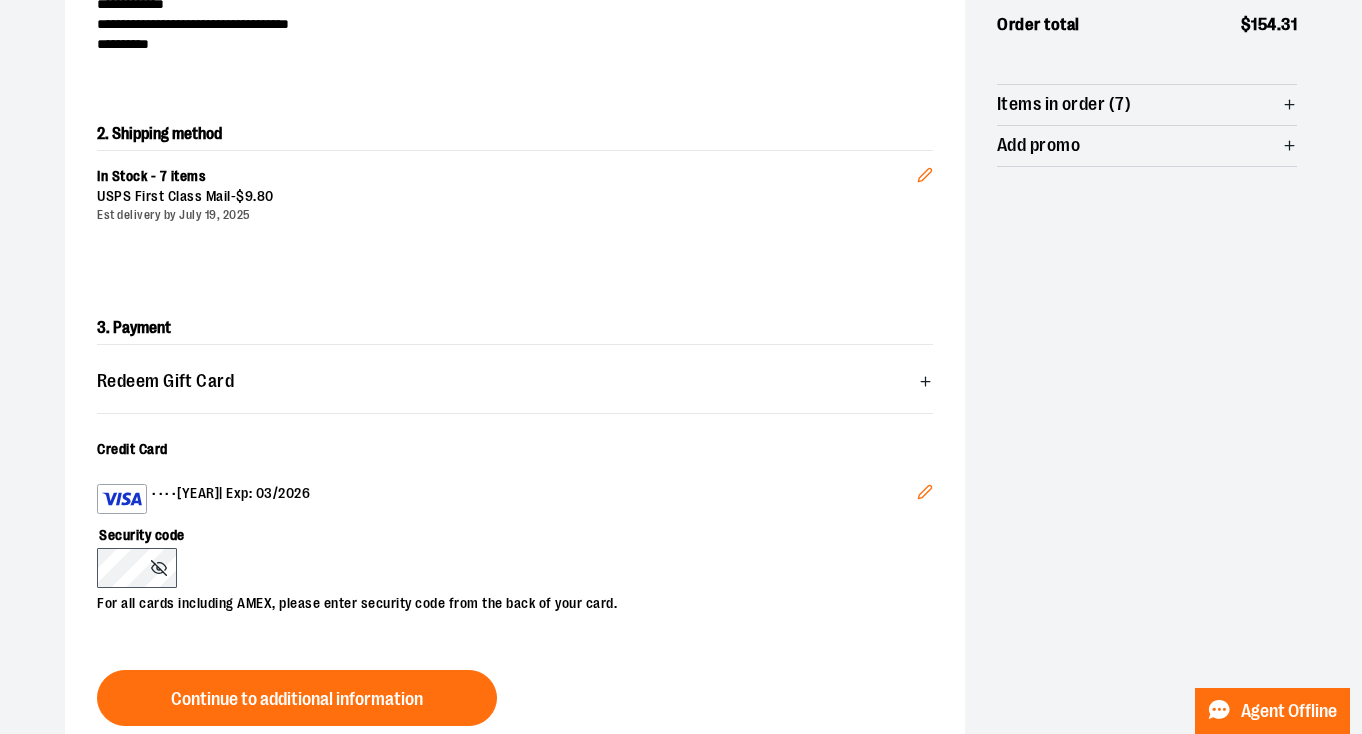 click 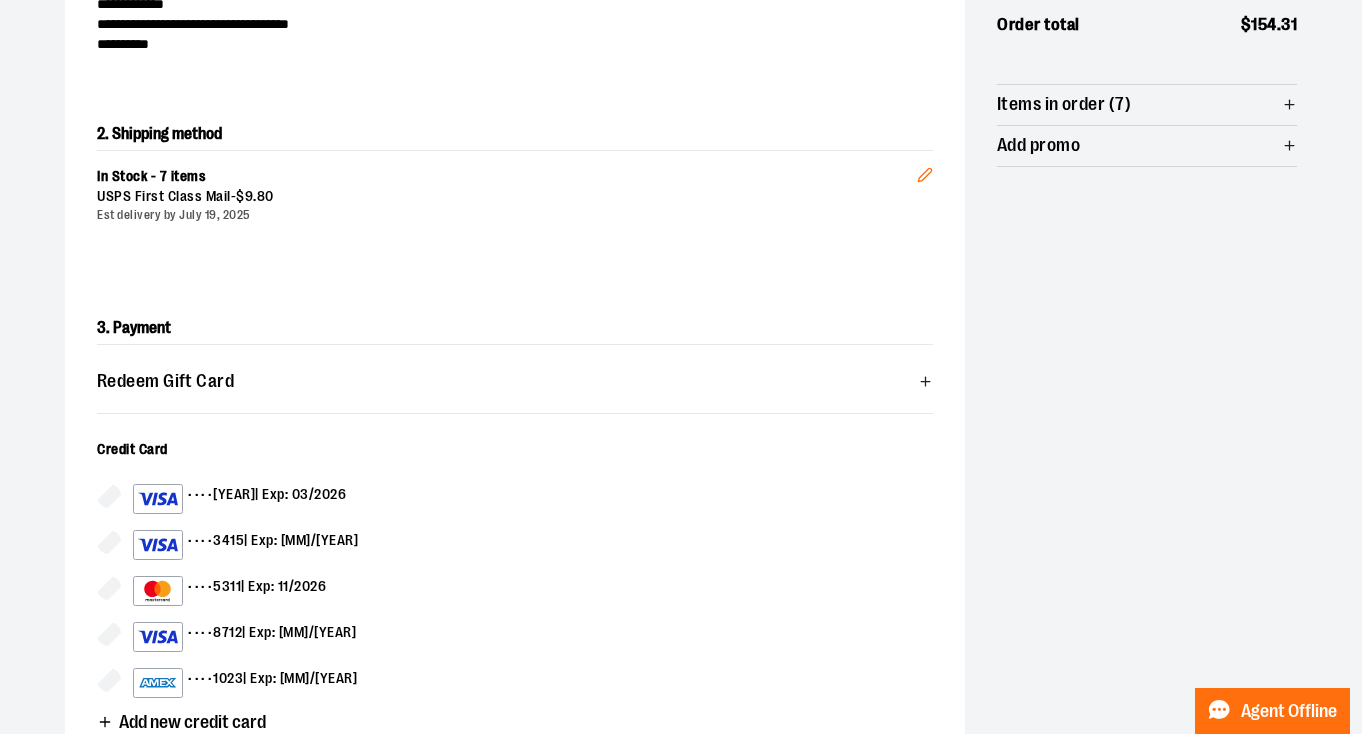 click on "••••  [LAST_FOUR]  | Exp:   [MM]/[YEAR]" at bounding box center [229, 591] 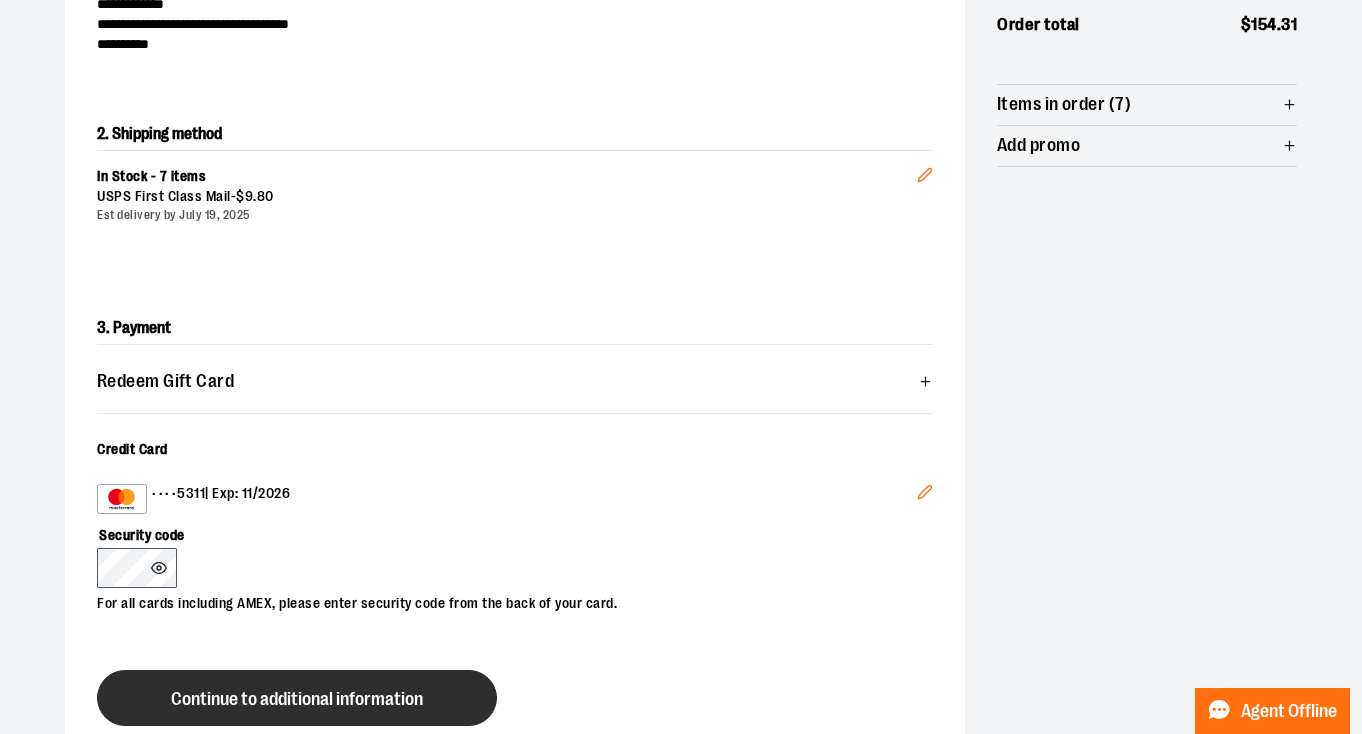 click on "Continue to additional information" at bounding box center (297, 698) 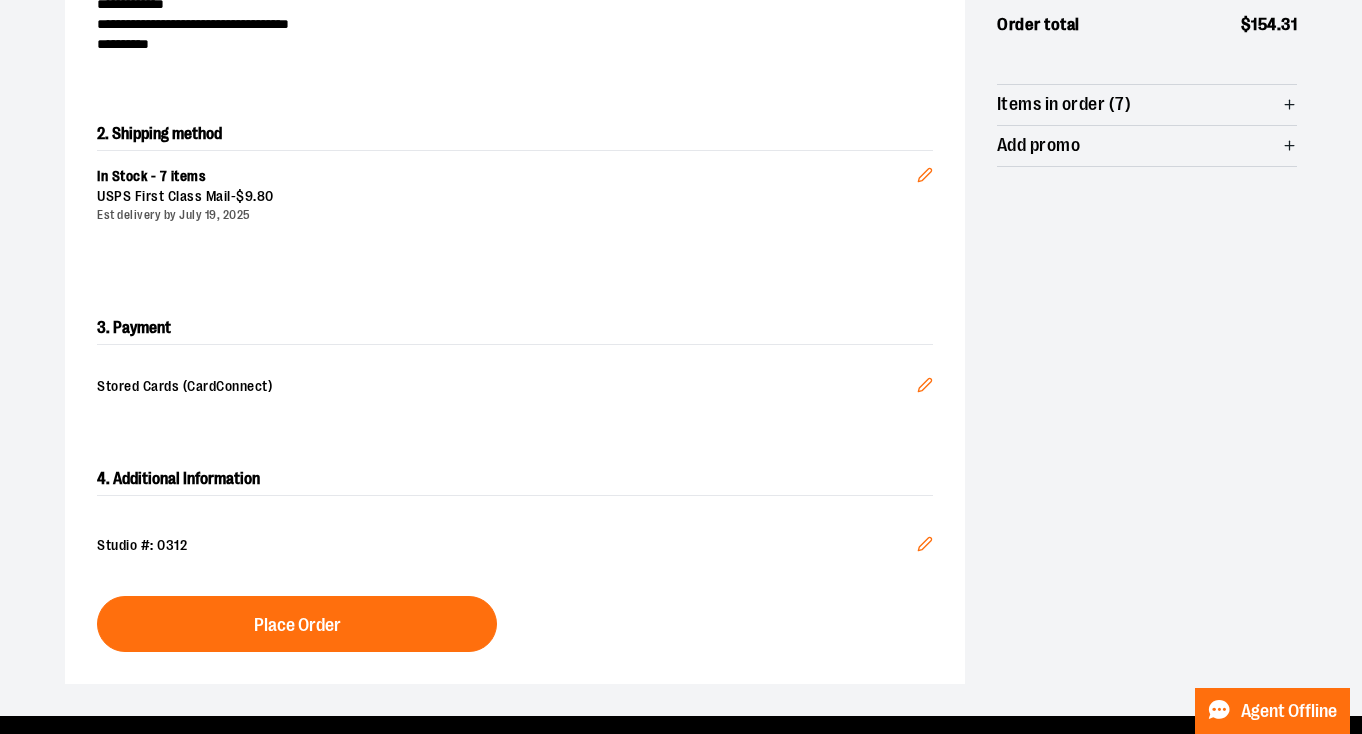 click 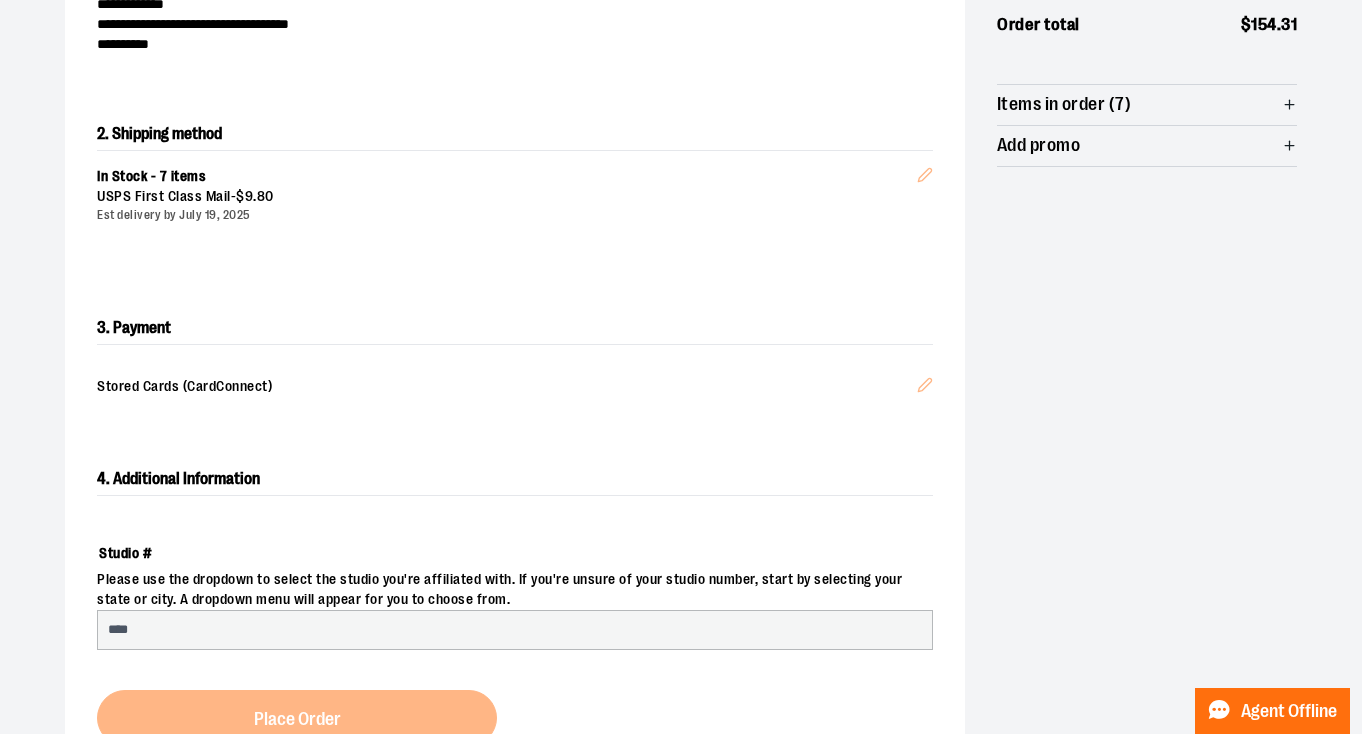 select on "***" 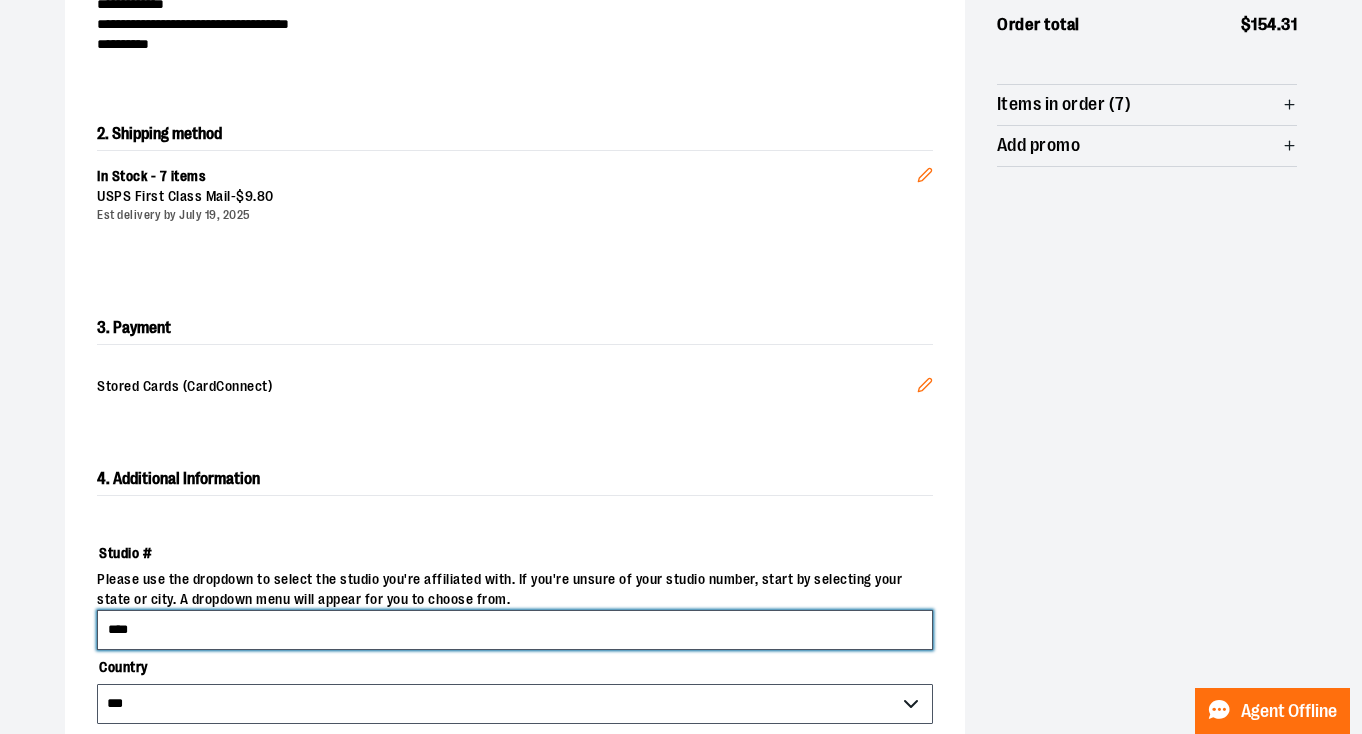 click on "****" at bounding box center (515, 630) 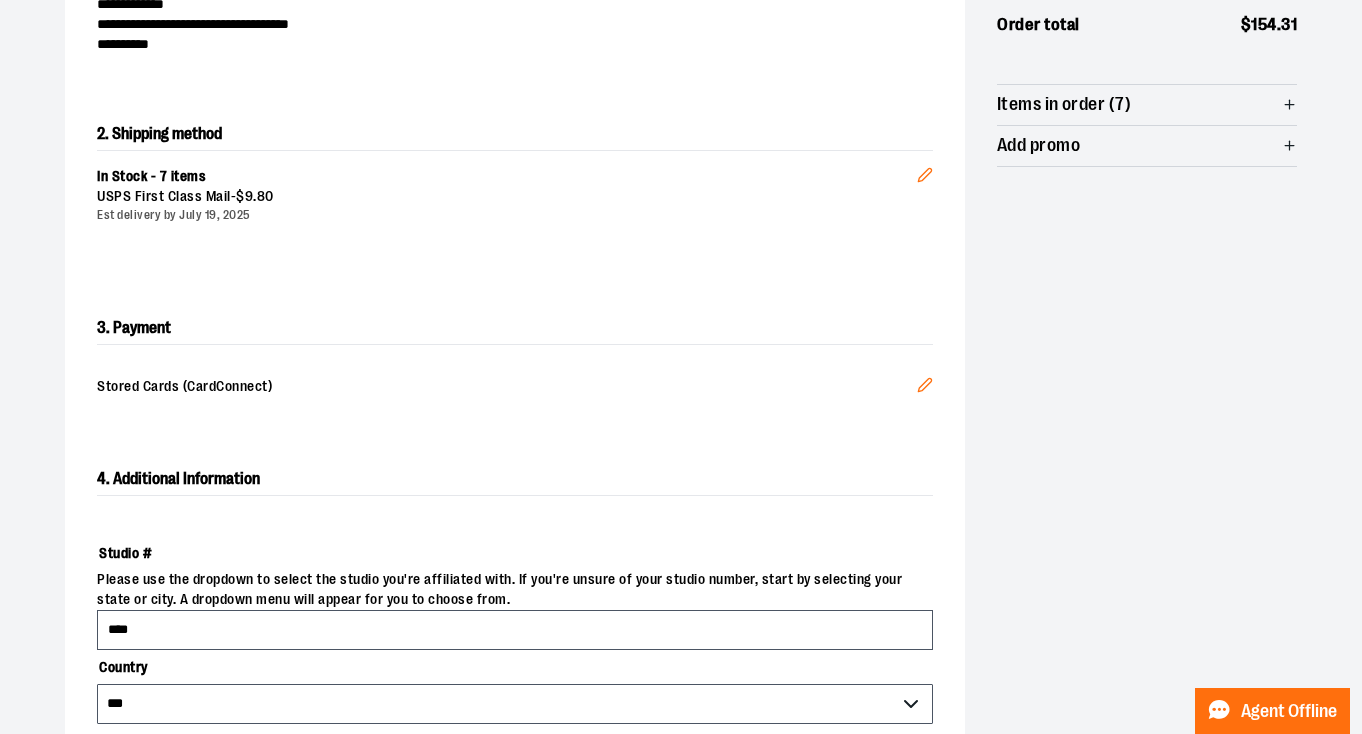 click on "Studio #" at bounding box center (515, 553) 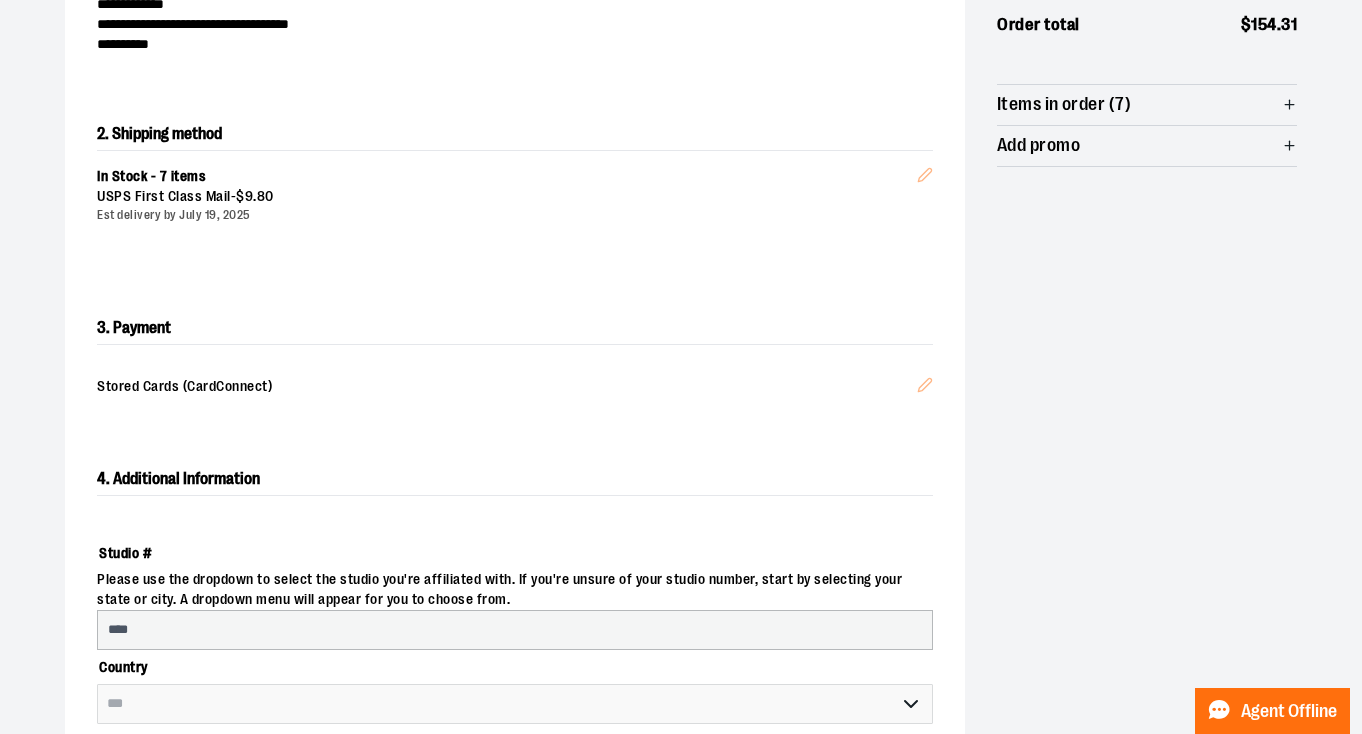 select on "**********" 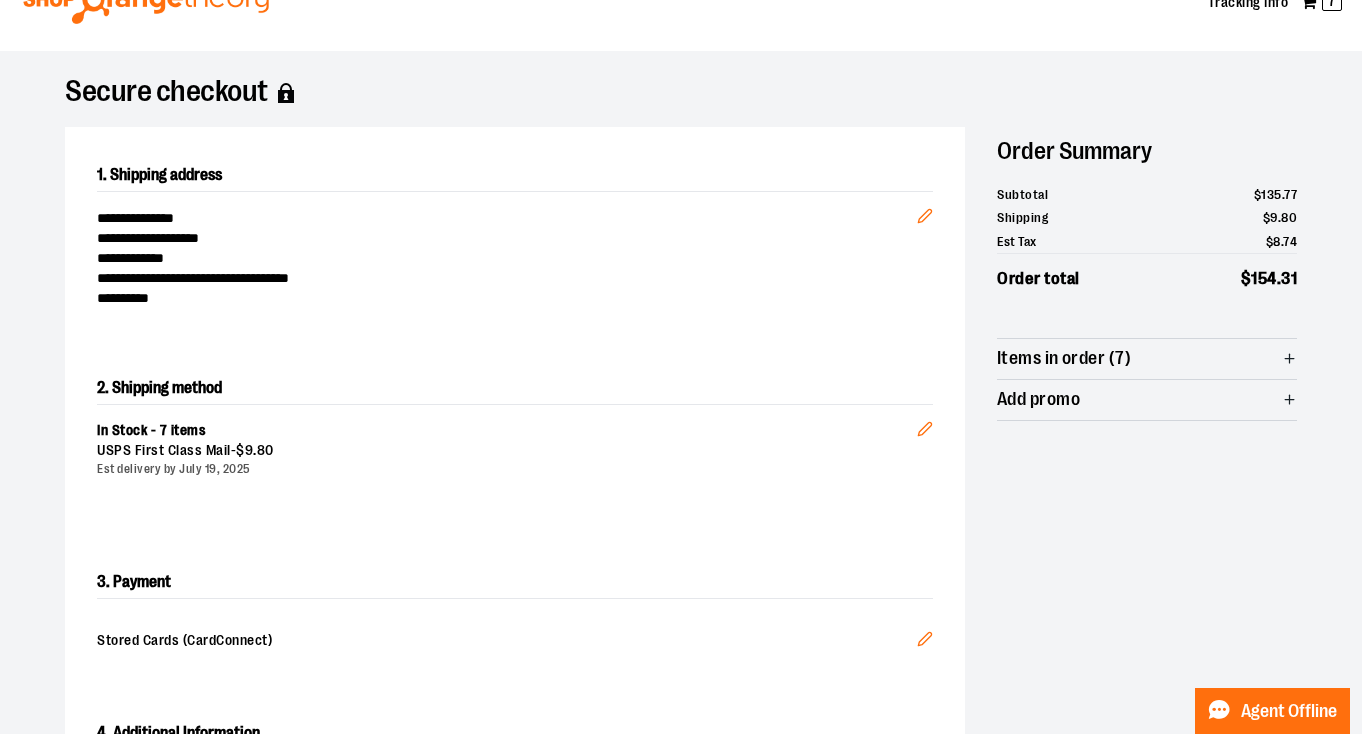 scroll, scrollTop: 0, scrollLeft: 0, axis: both 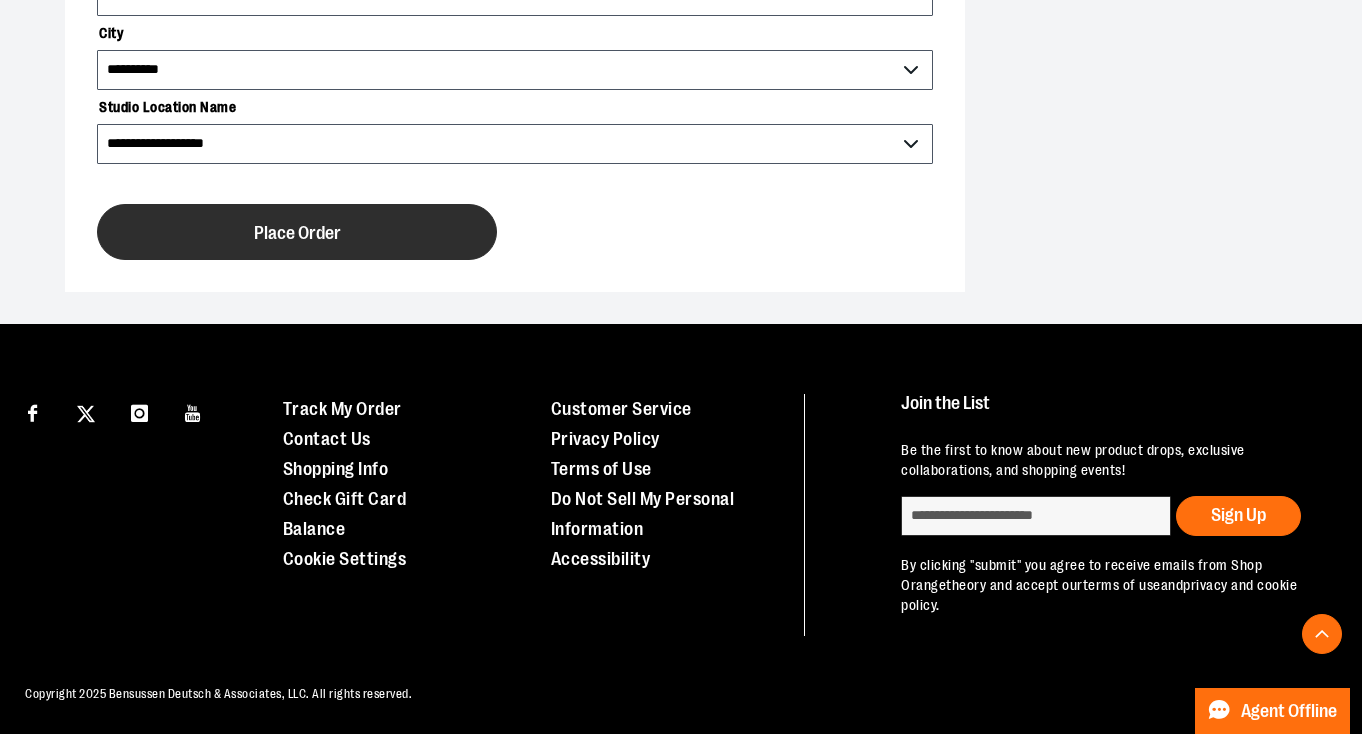 click on "Place Order" at bounding box center [297, 233] 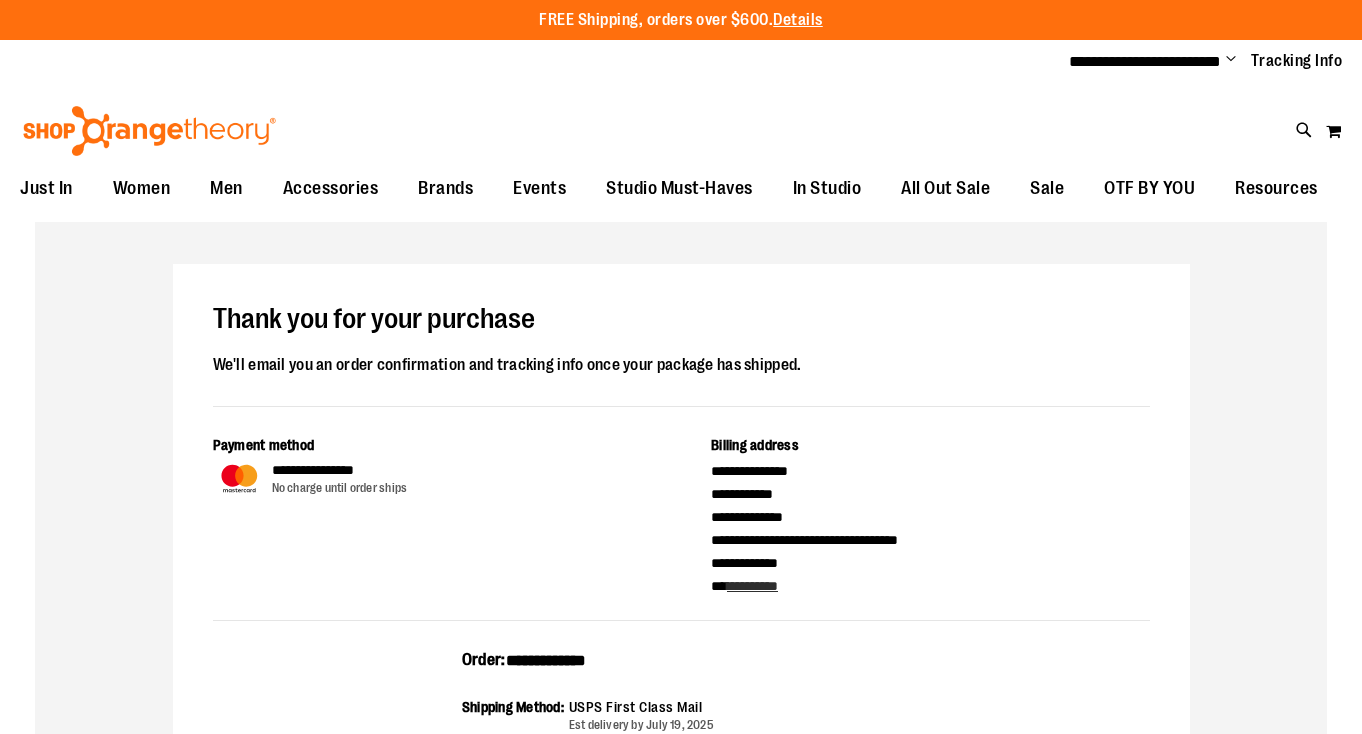 scroll, scrollTop: 0, scrollLeft: 0, axis: both 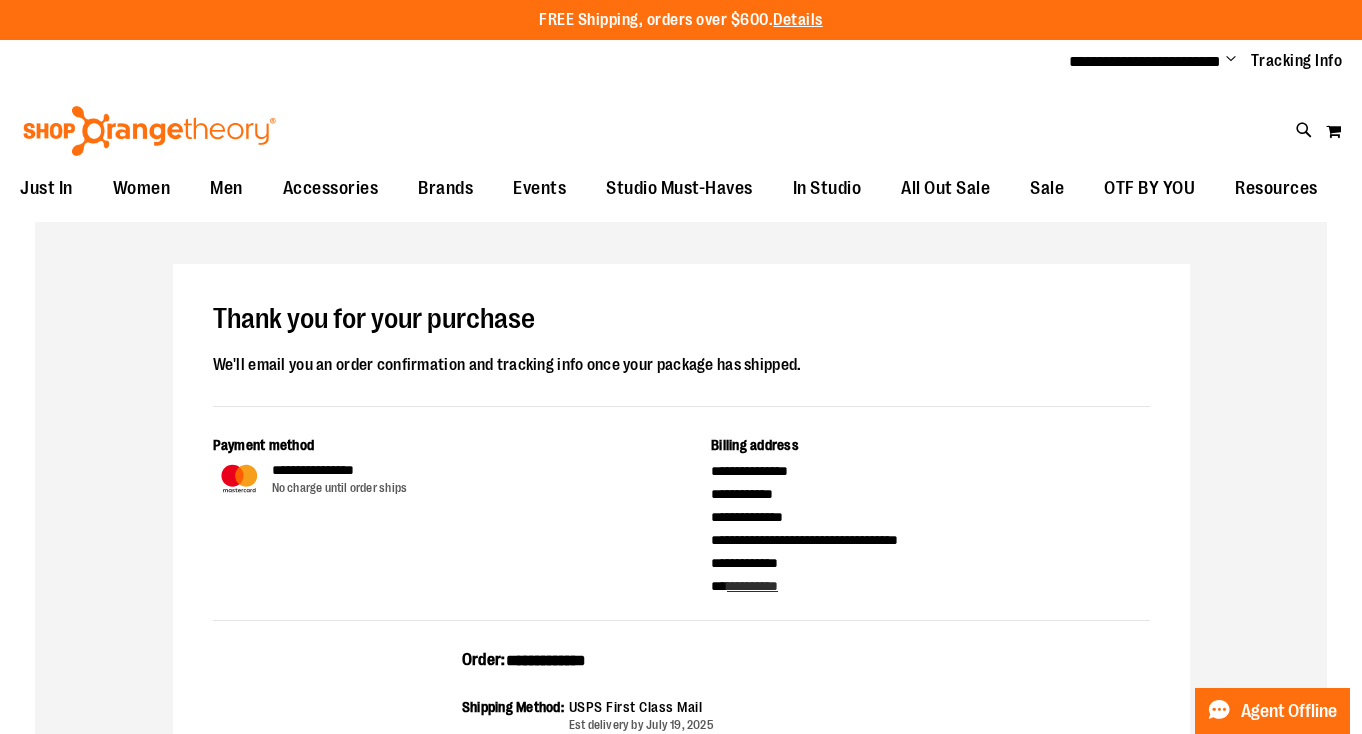 click on "**********" at bounding box center [681, 949] 